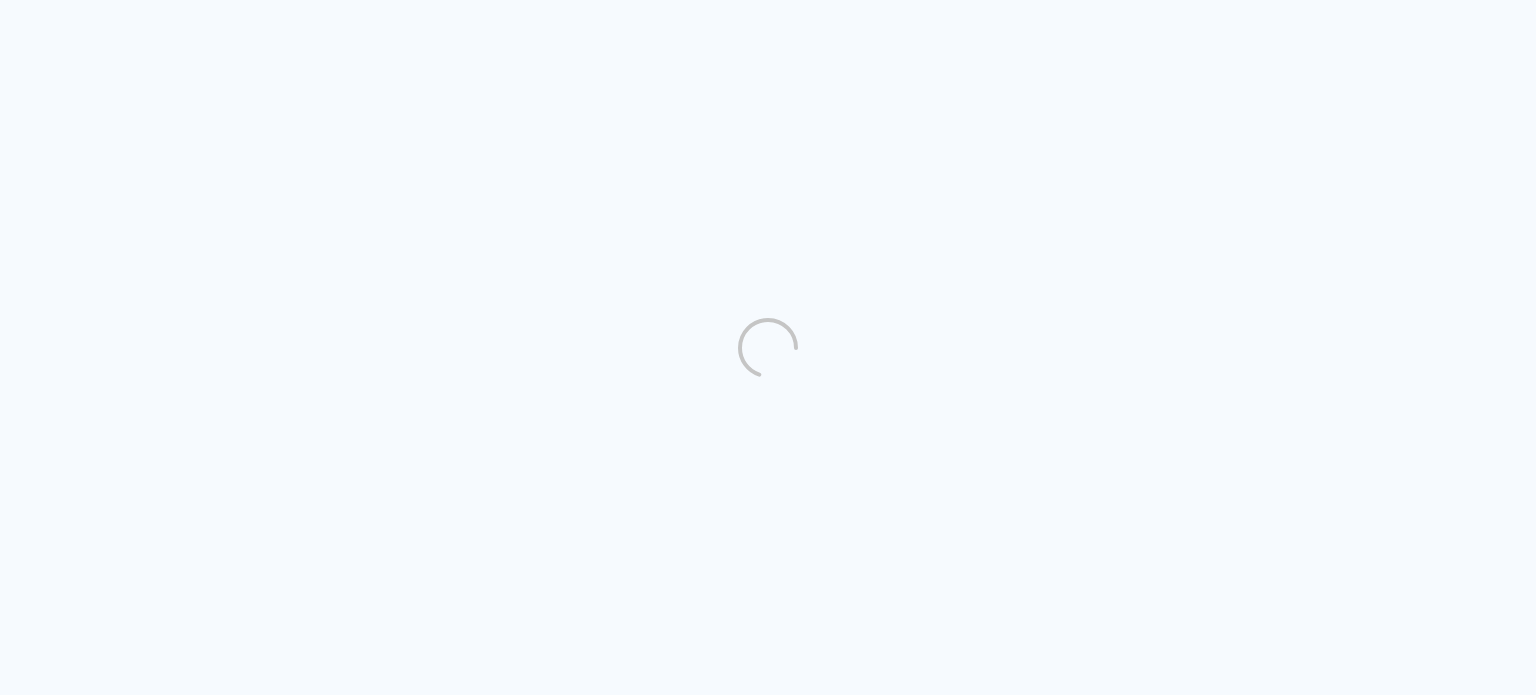 scroll, scrollTop: 0, scrollLeft: 0, axis: both 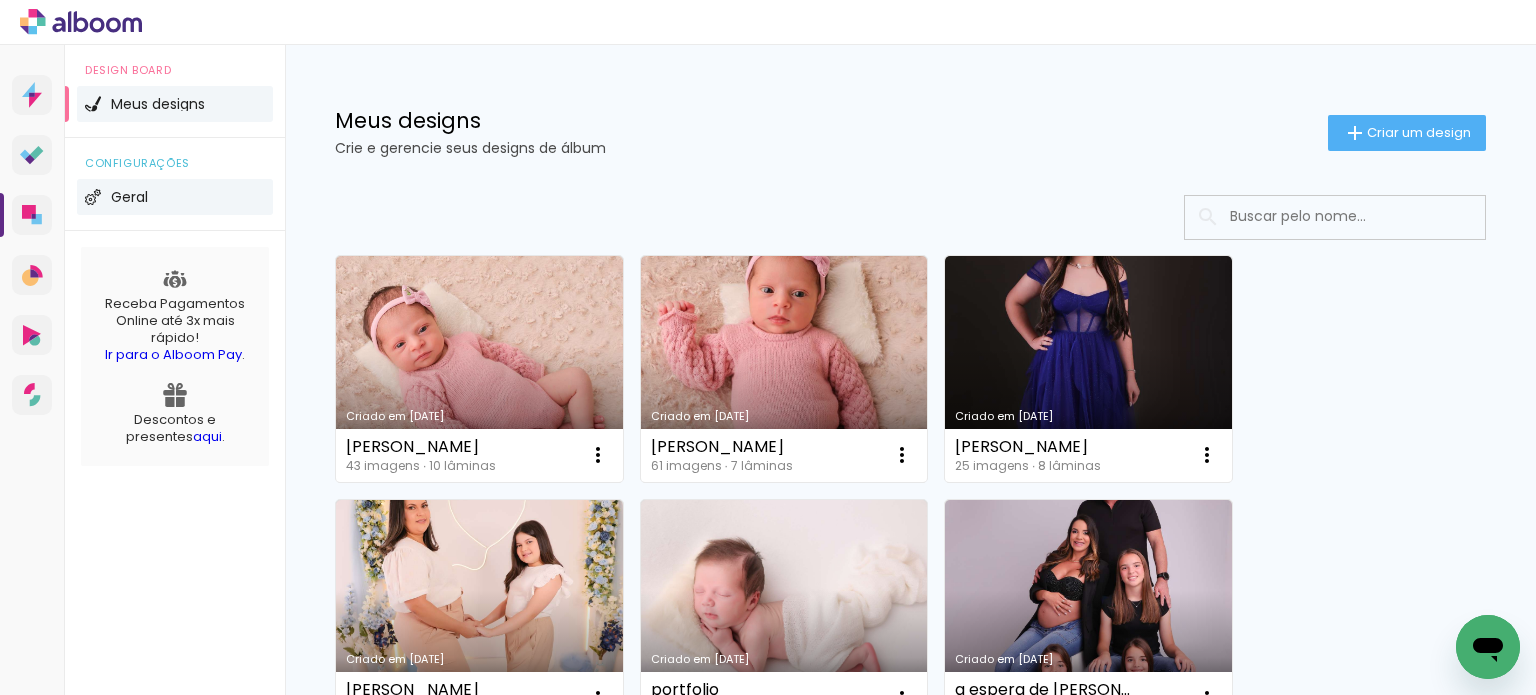 click on "Geral" at bounding box center [129, 197] 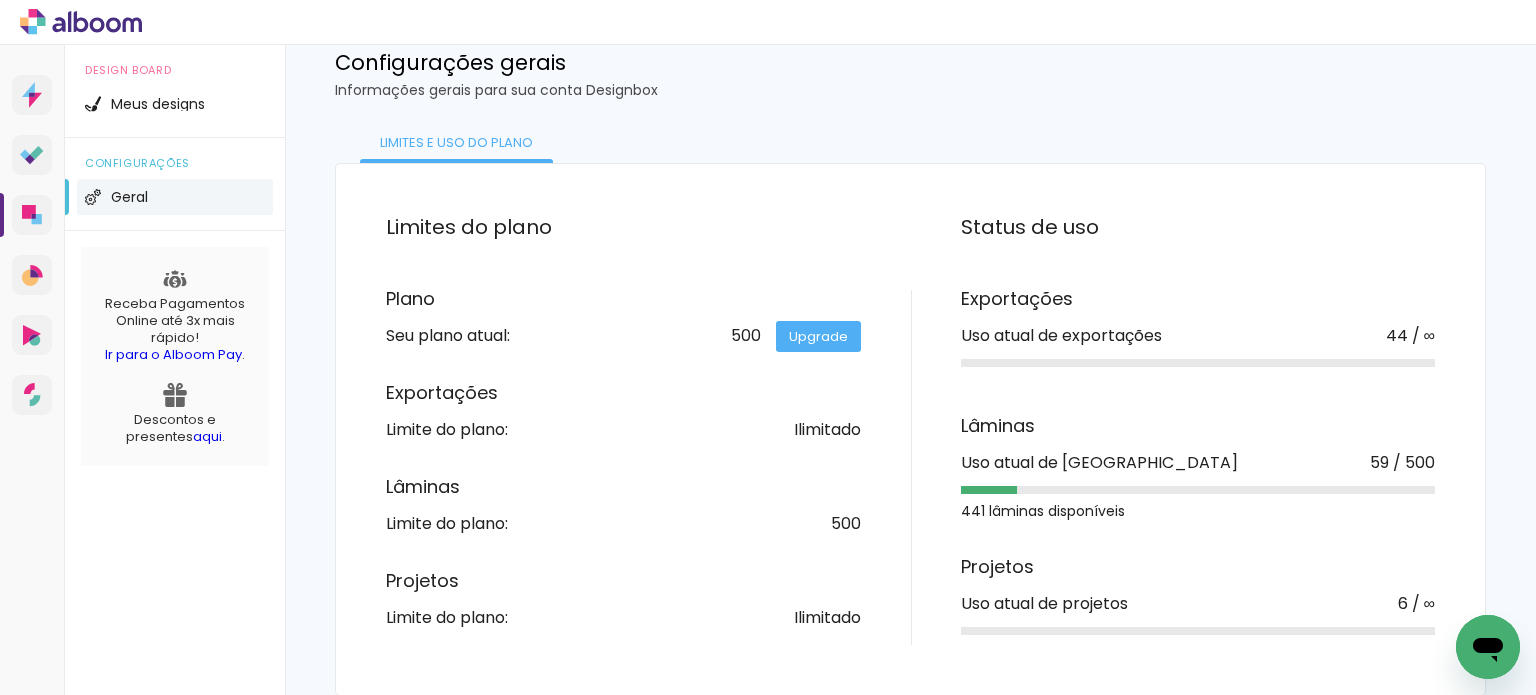 scroll, scrollTop: 0, scrollLeft: 0, axis: both 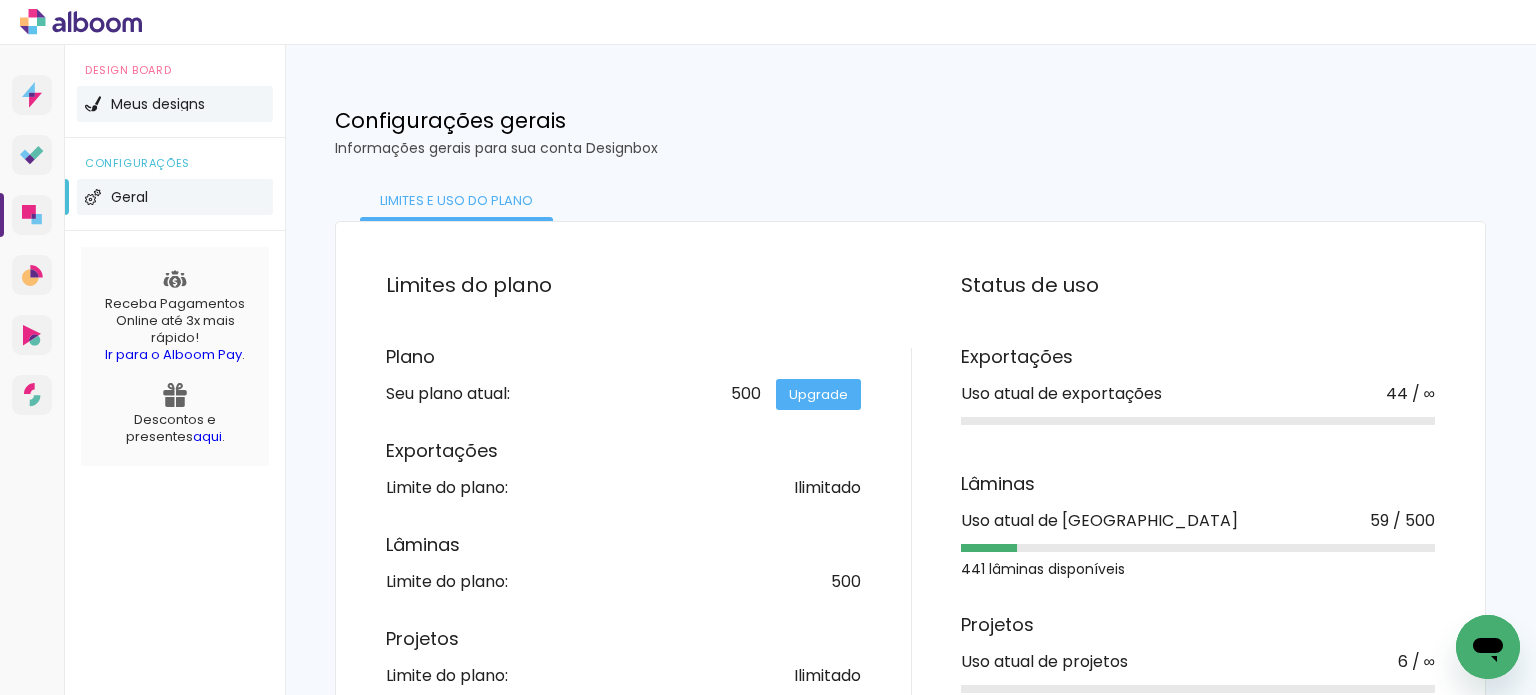 click on "Meus designs" at bounding box center [158, 104] 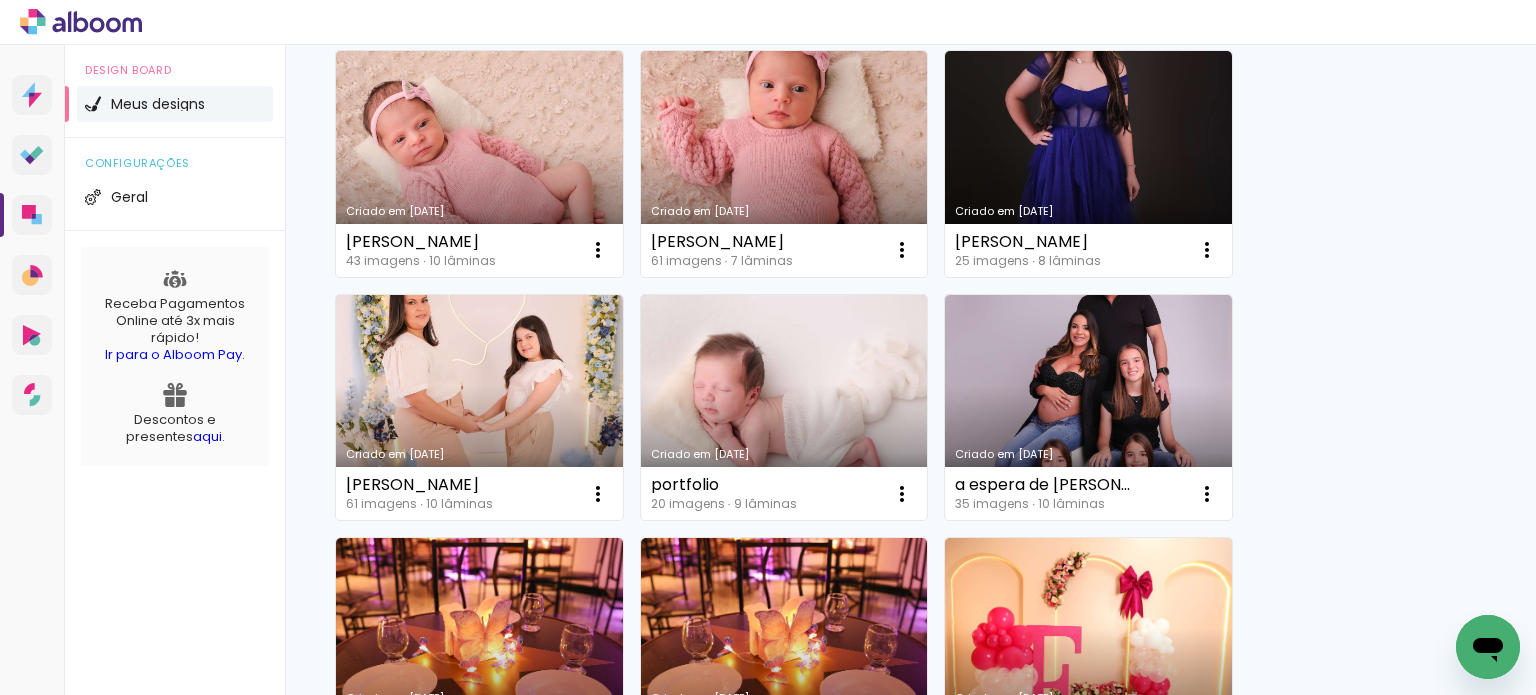 scroll, scrollTop: 0, scrollLeft: 0, axis: both 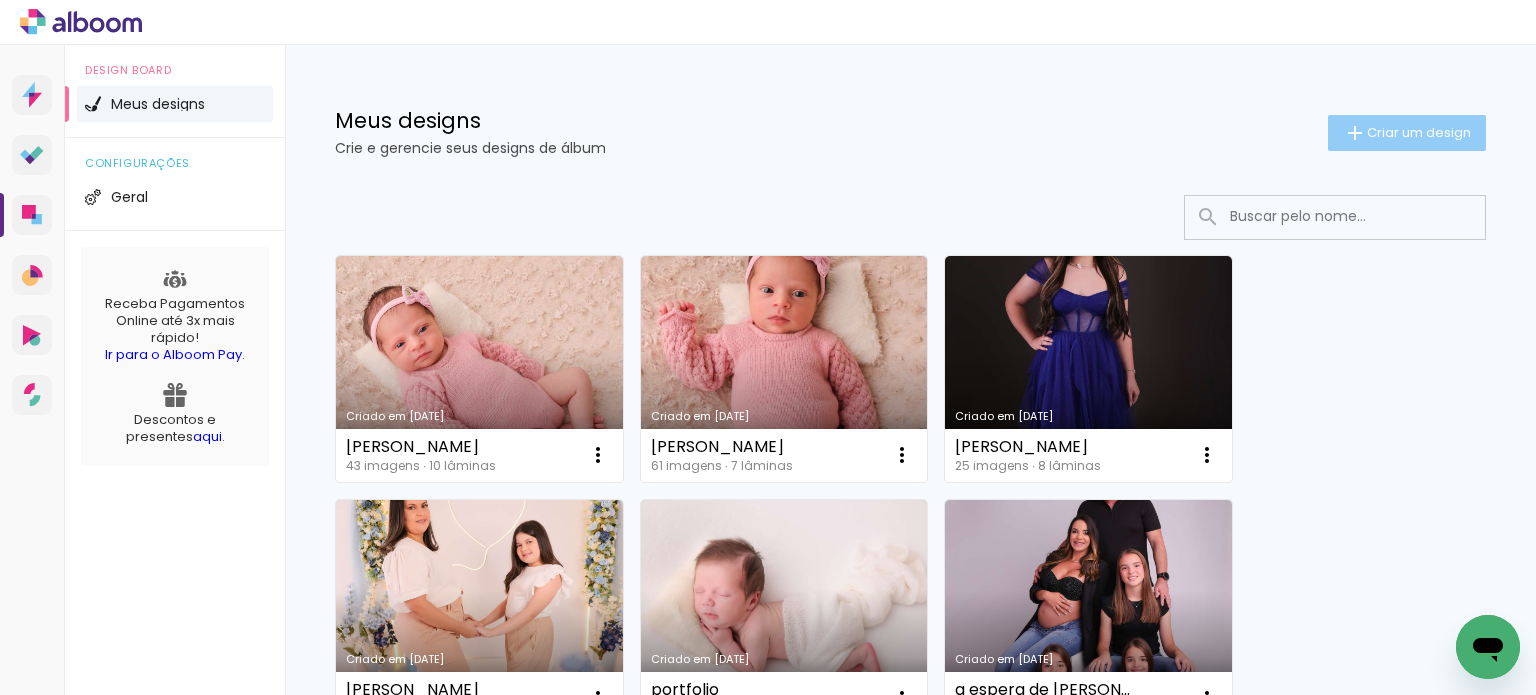 click on "Criar um design" 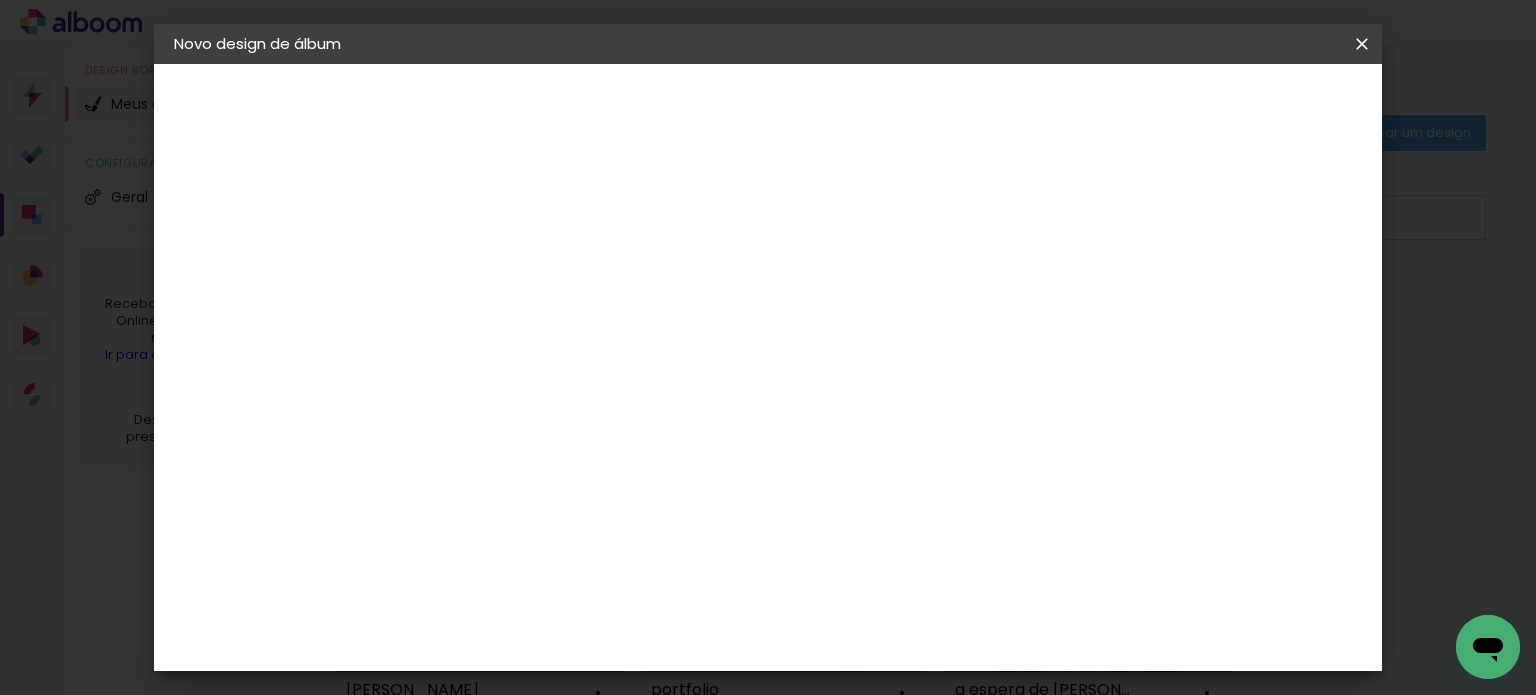 click at bounding box center (501, 268) 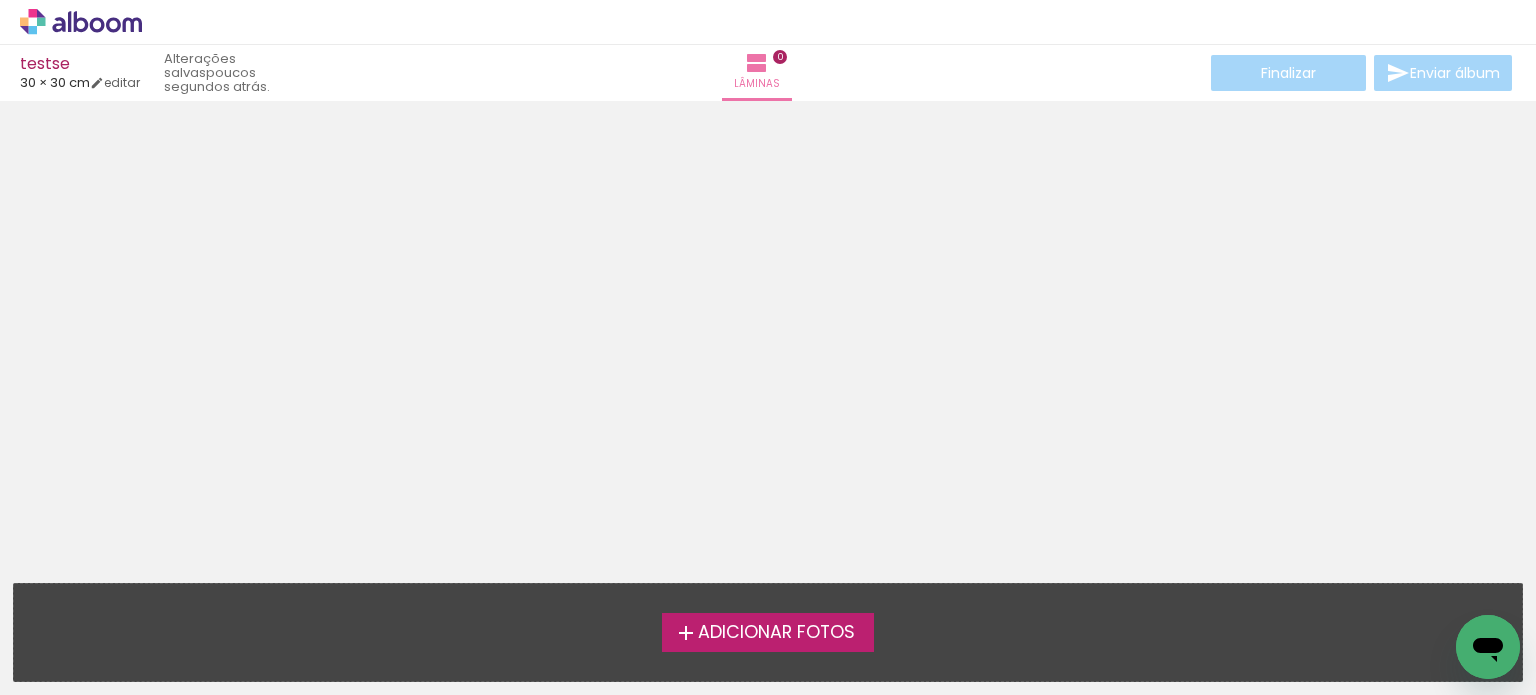 scroll, scrollTop: 62, scrollLeft: 0, axis: vertical 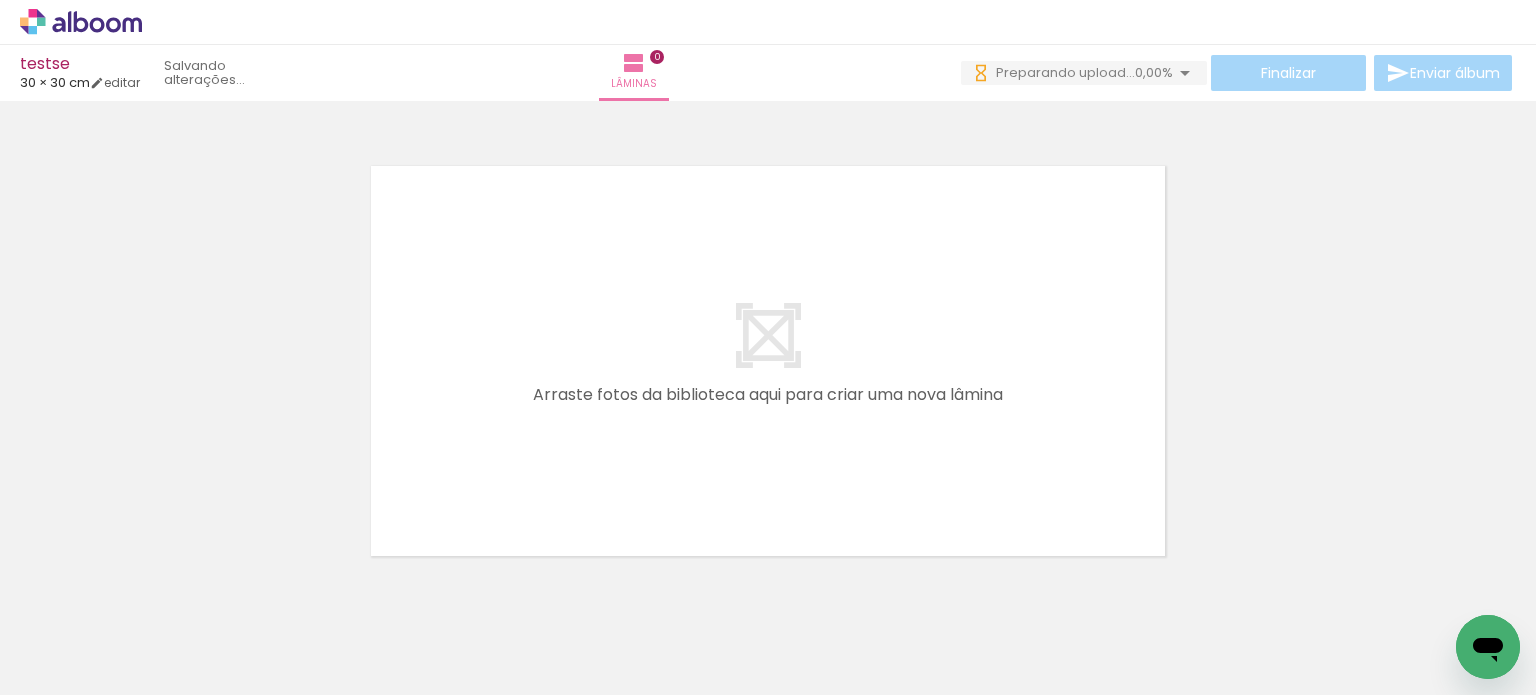 click at bounding box center [768, 361] 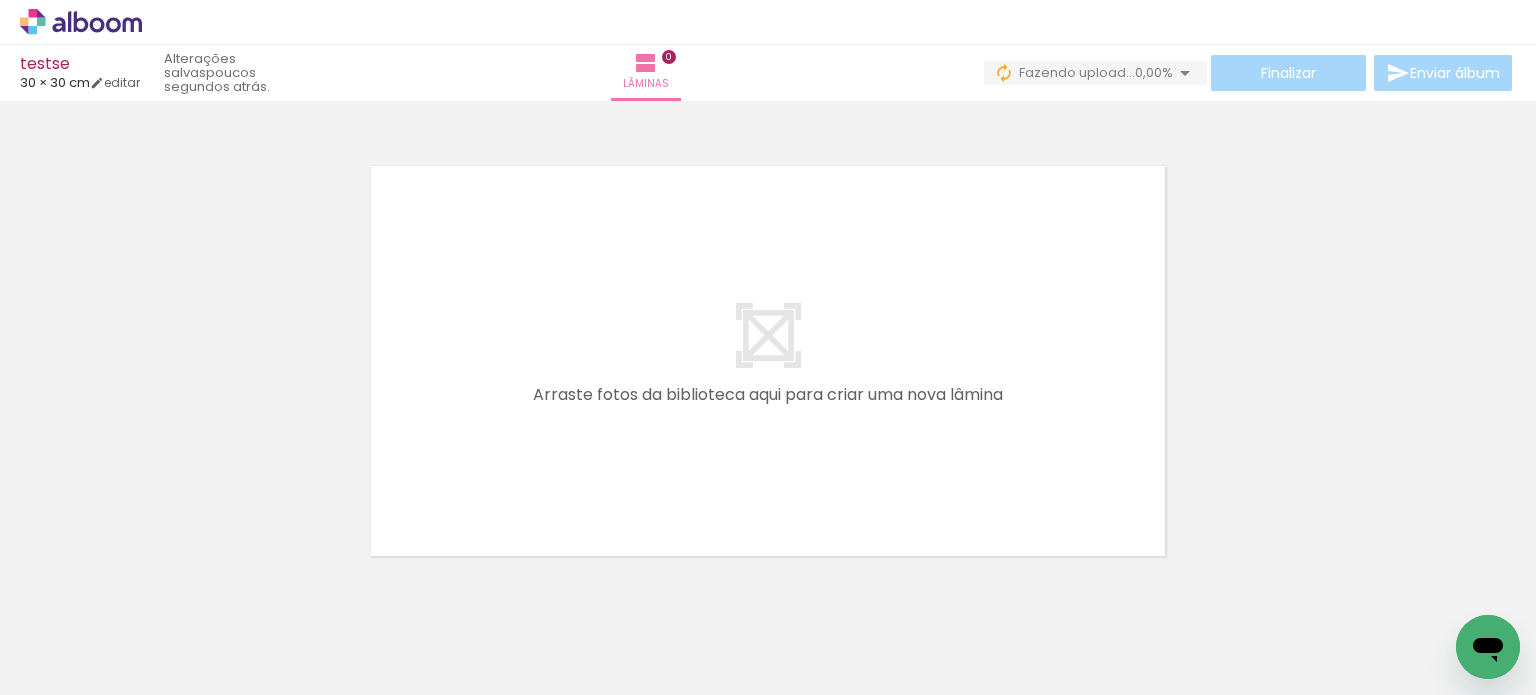 drag, startPoint x: 1077, startPoint y: 329, endPoint x: 1037, endPoint y: 318, distance: 41.484936 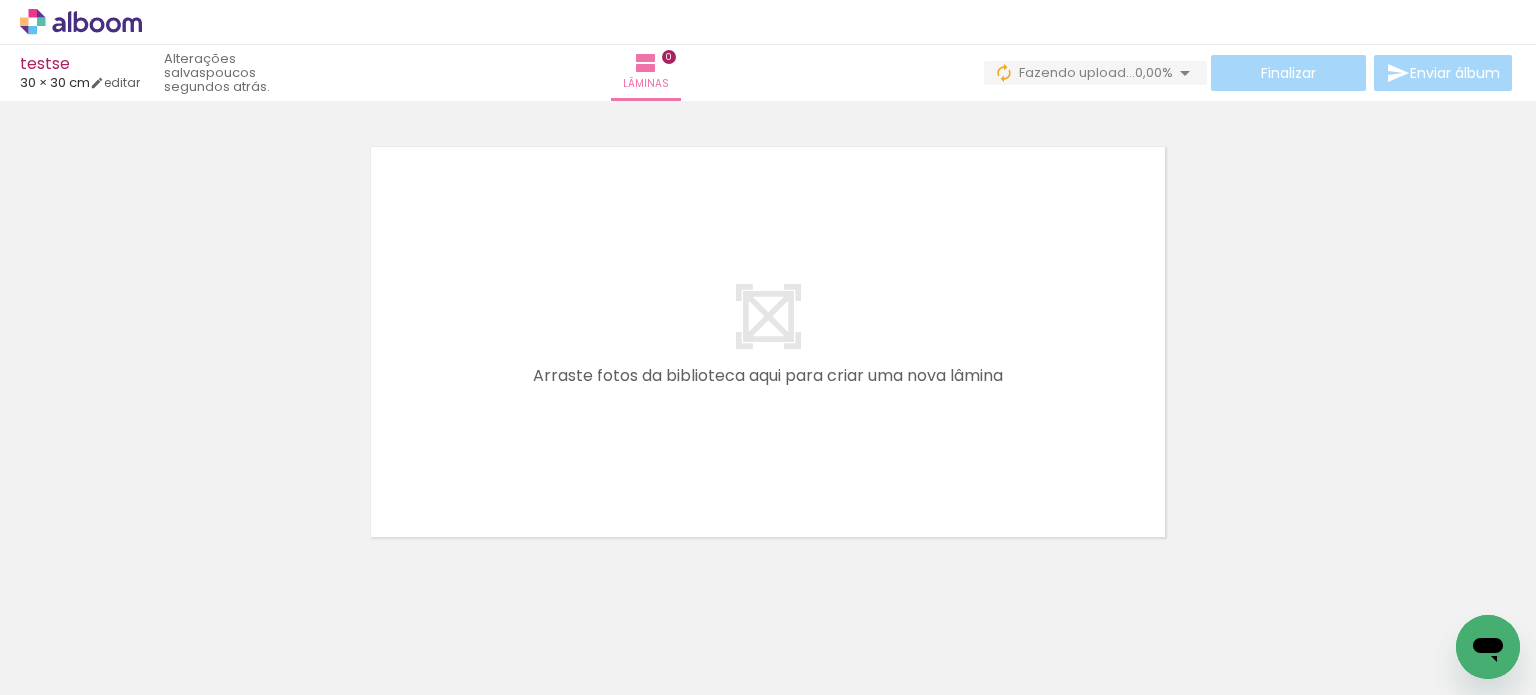 scroll, scrollTop: 0, scrollLeft: 0, axis: both 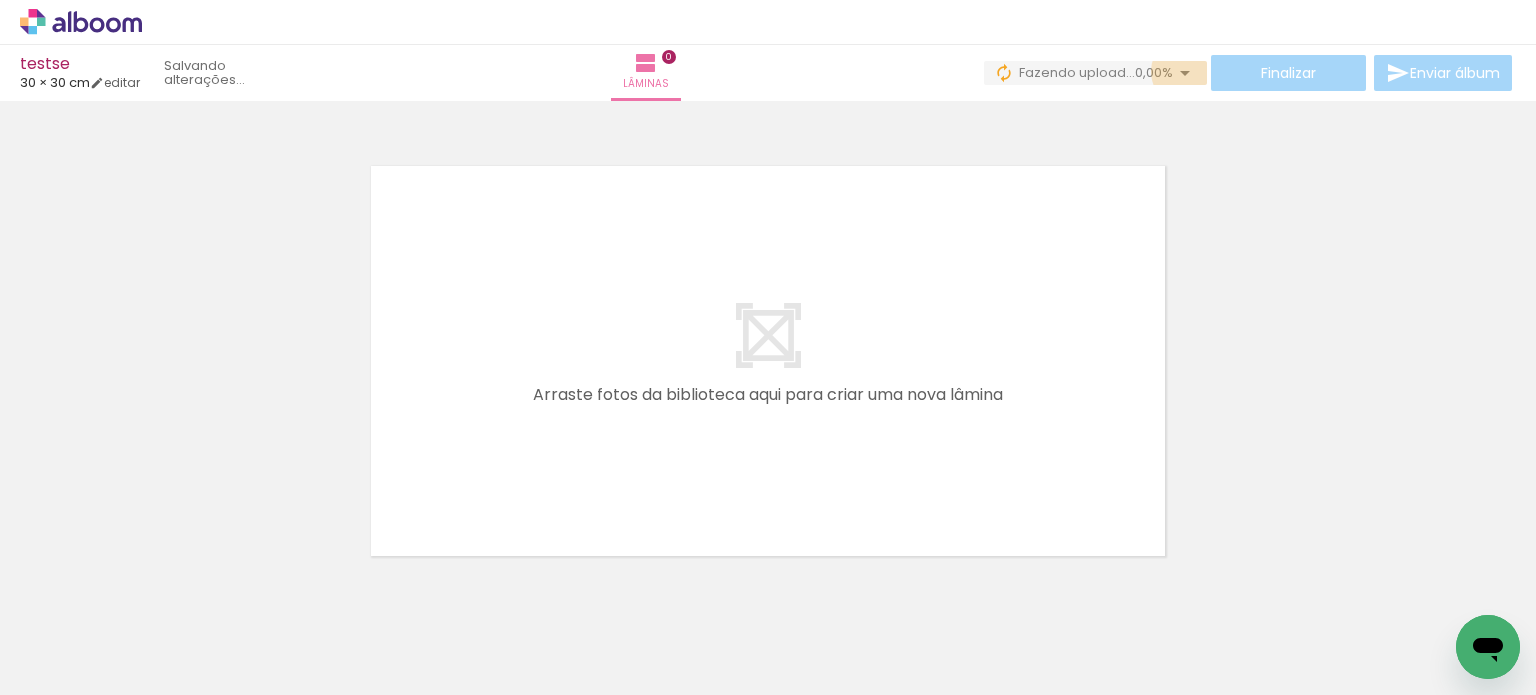 click at bounding box center (1185, 73) 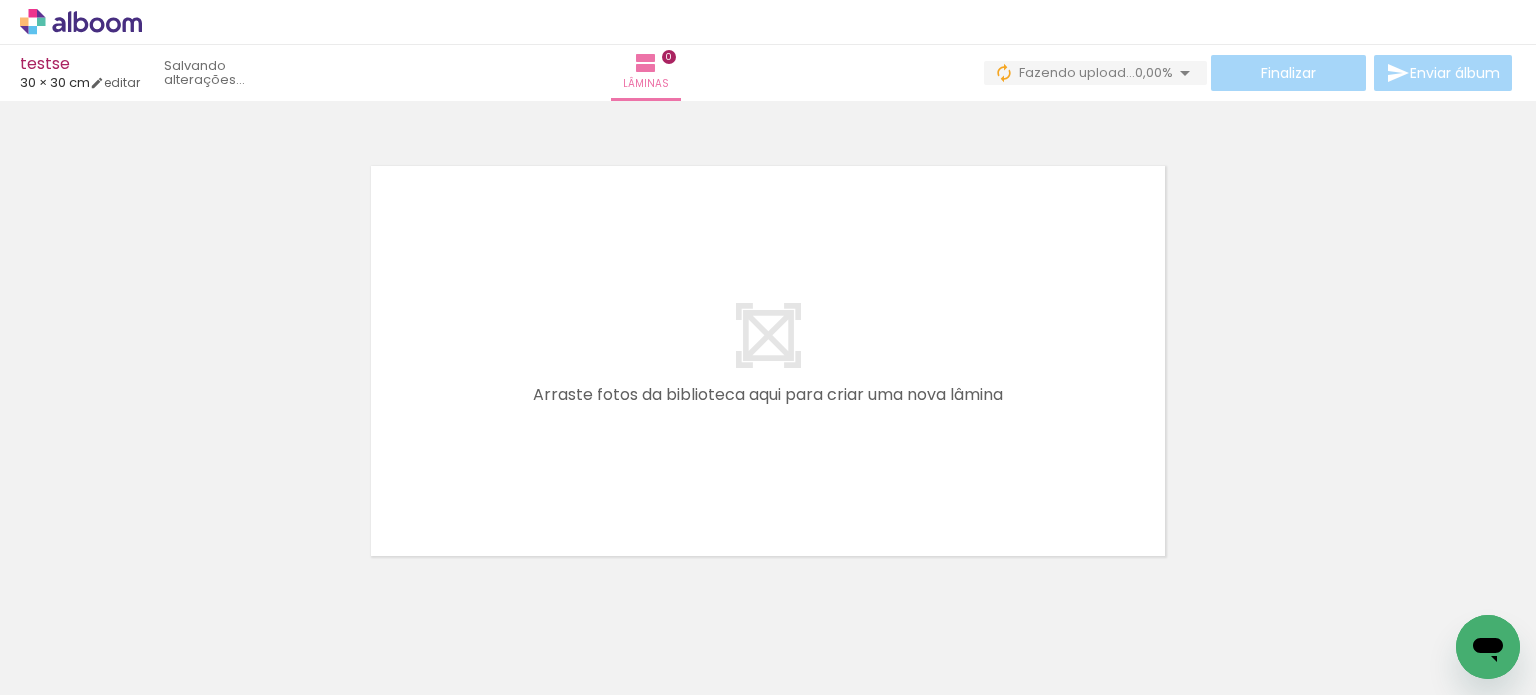 click at bounding box center [768, 335] 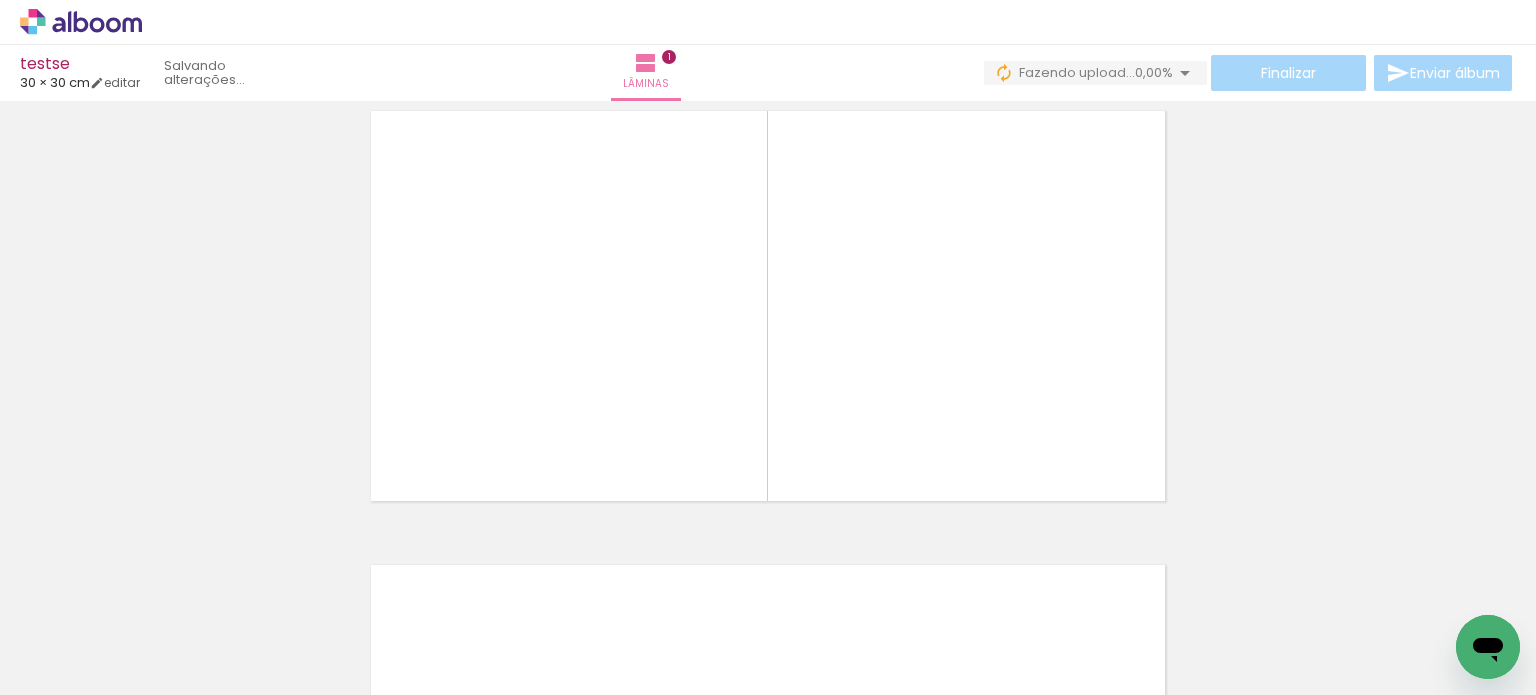 scroll, scrollTop: 0, scrollLeft: 0, axis: both 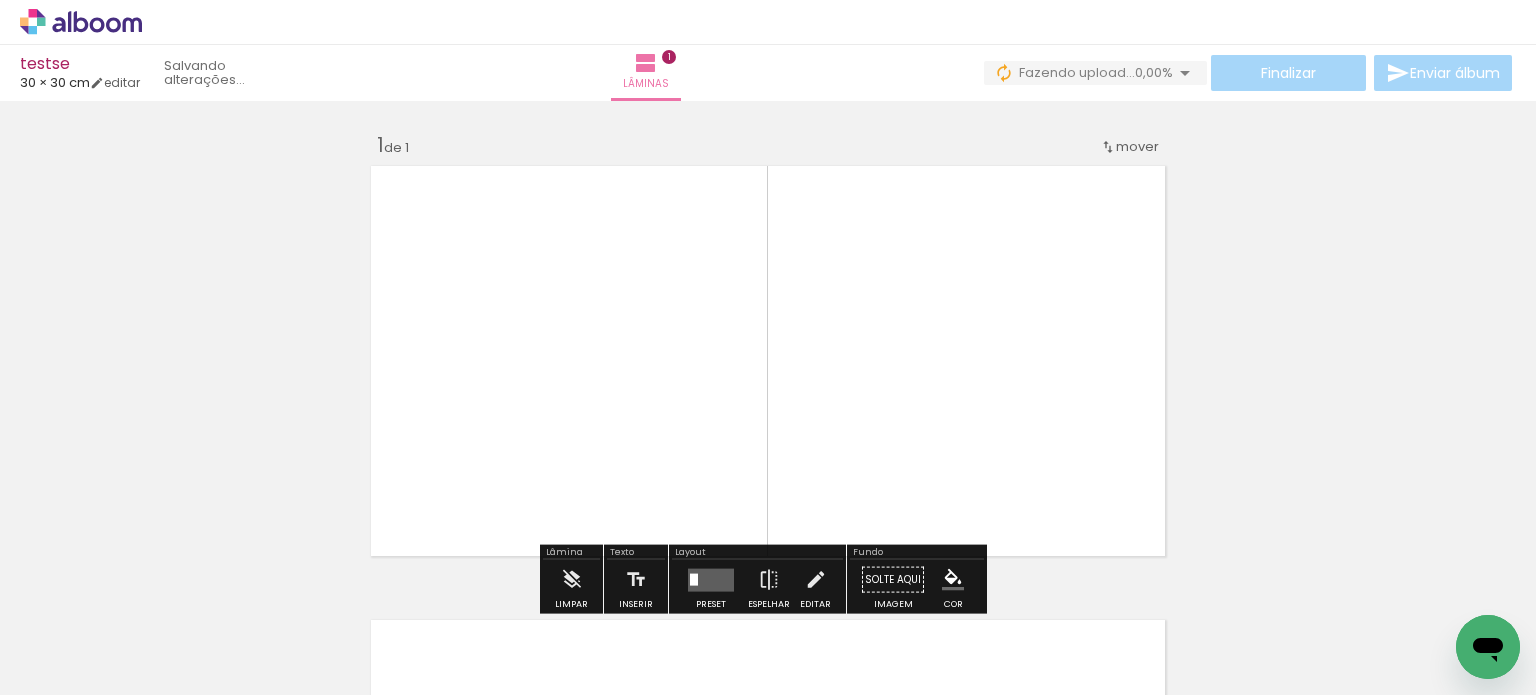 click 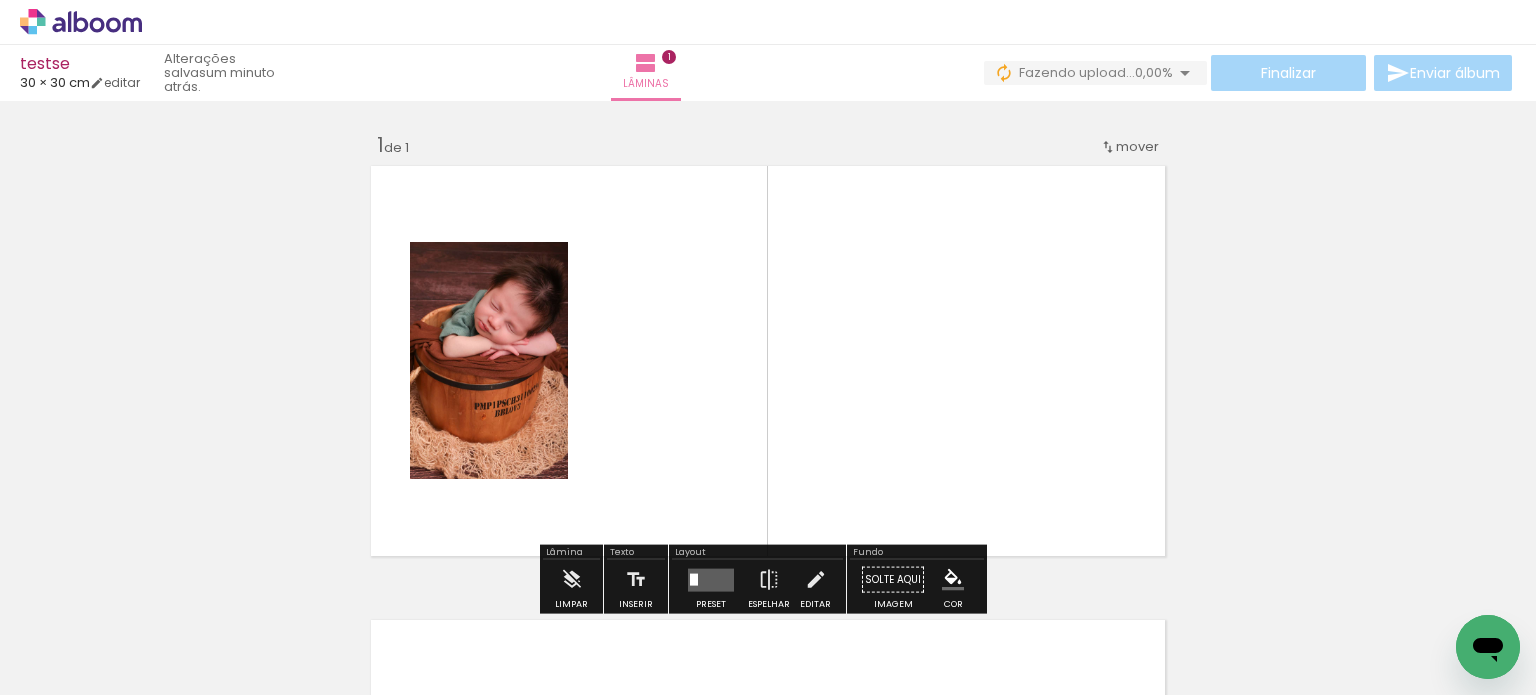 click at bounding box center (768, 361) 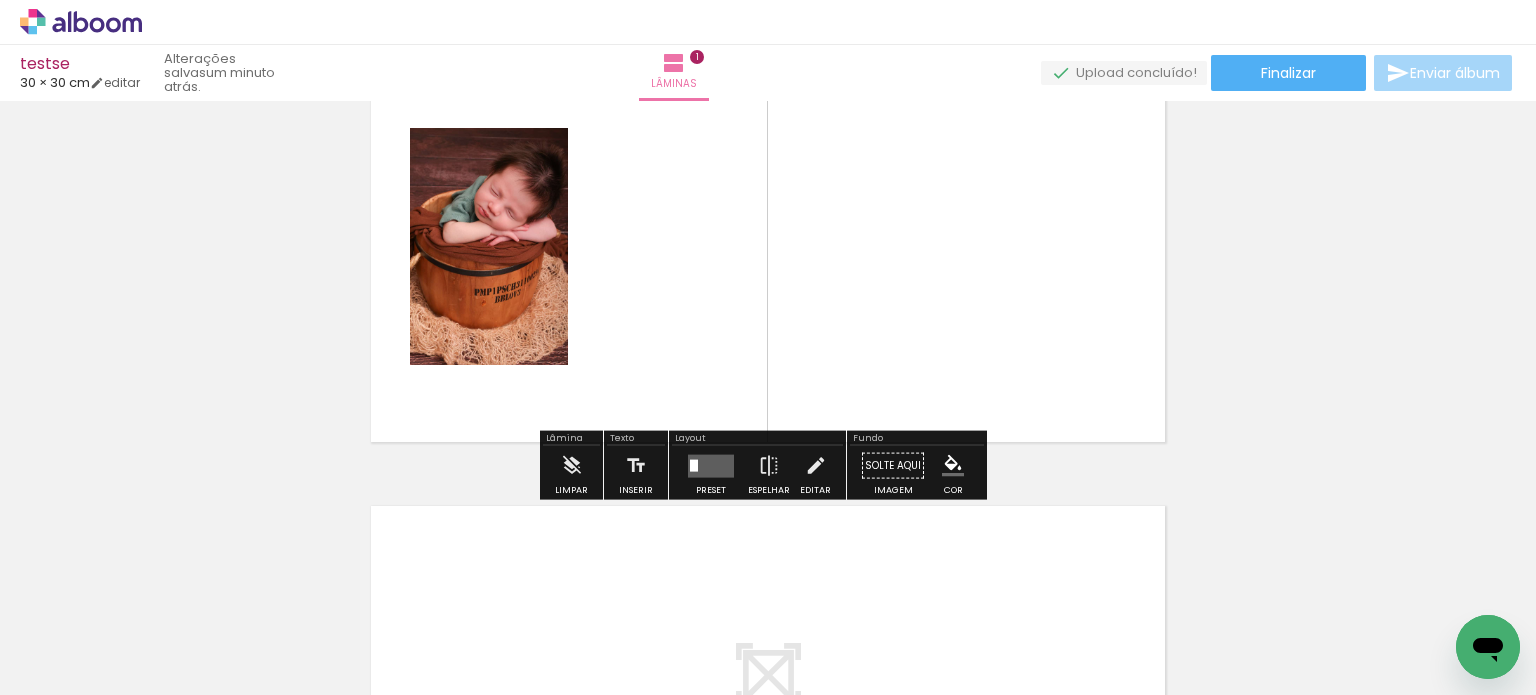 scroll, scrollTop: 200, scrollLeft: 0, axis: vertical 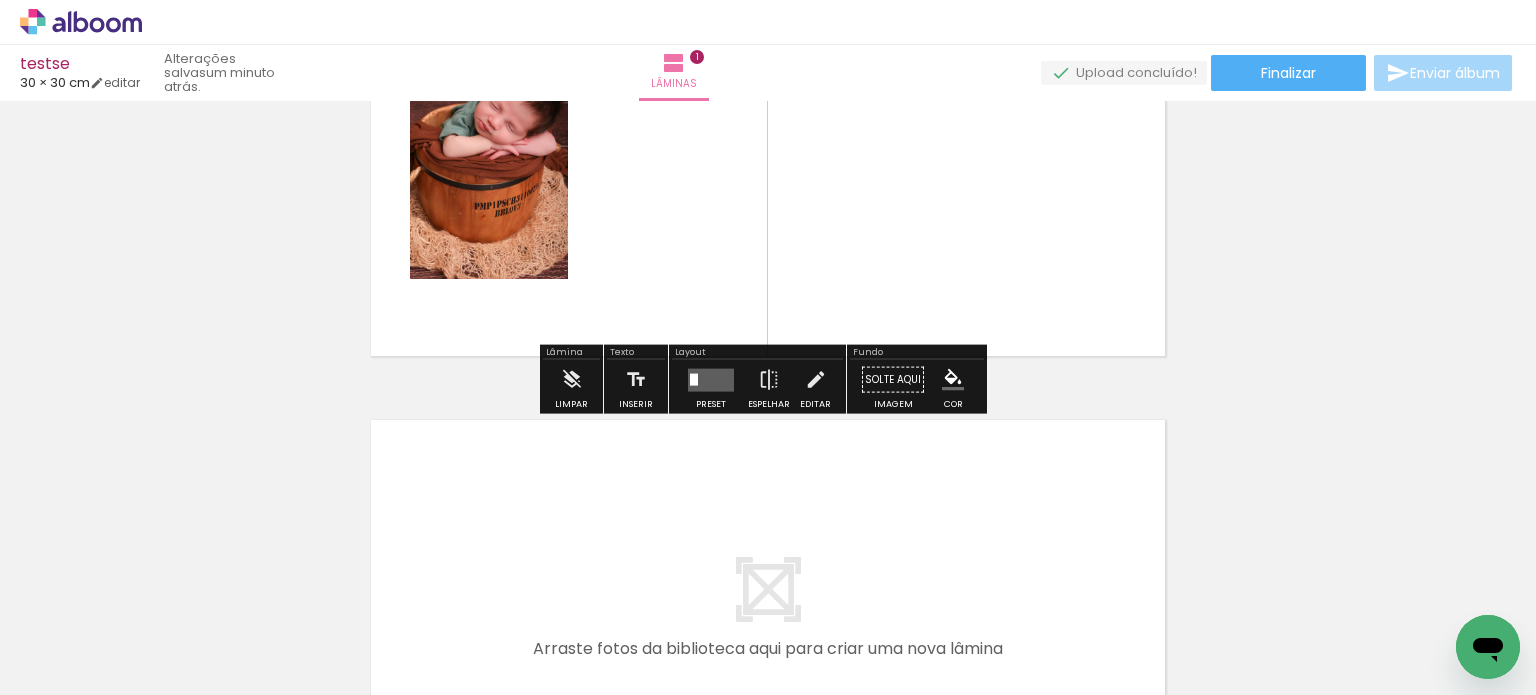 click on "Preset" at bounding box center [711, 385] 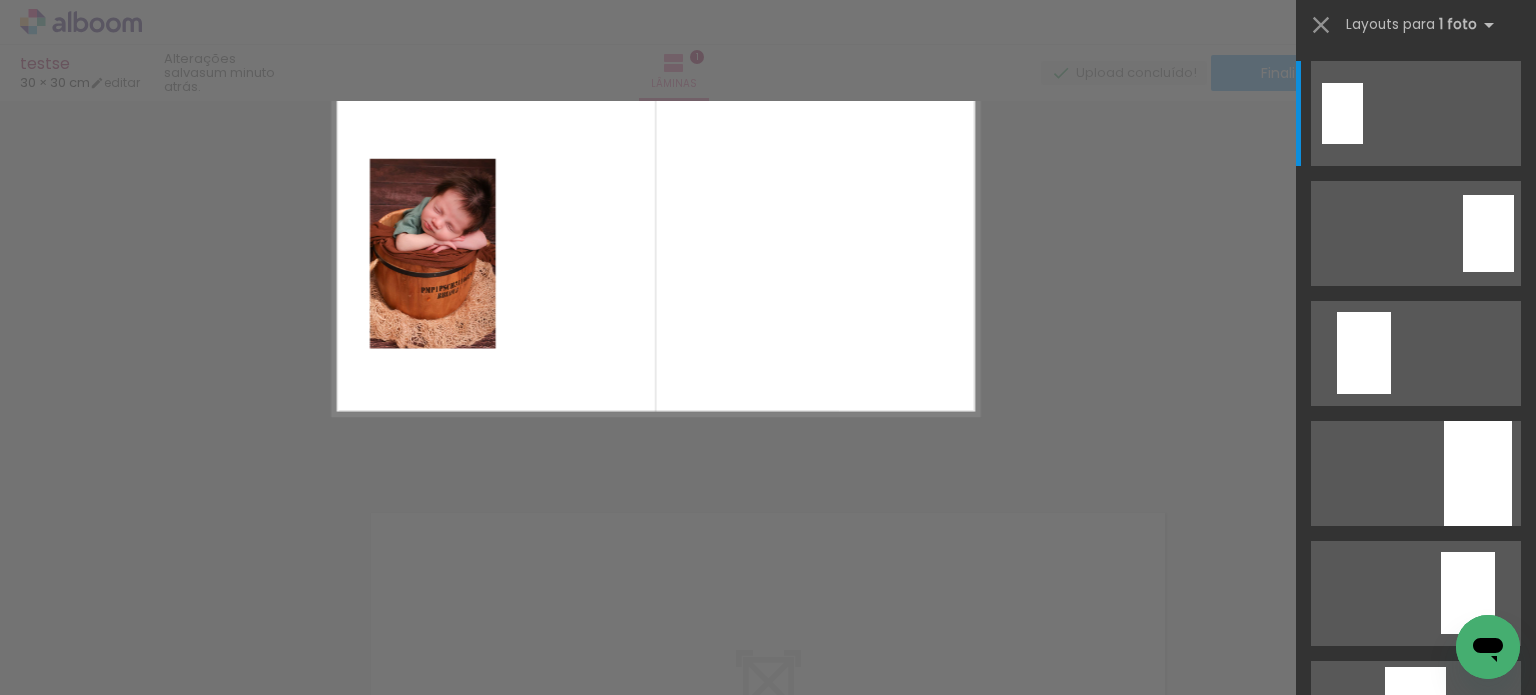 scroll, scrollTop: 25, scrollLeft: 0, axis: vertical 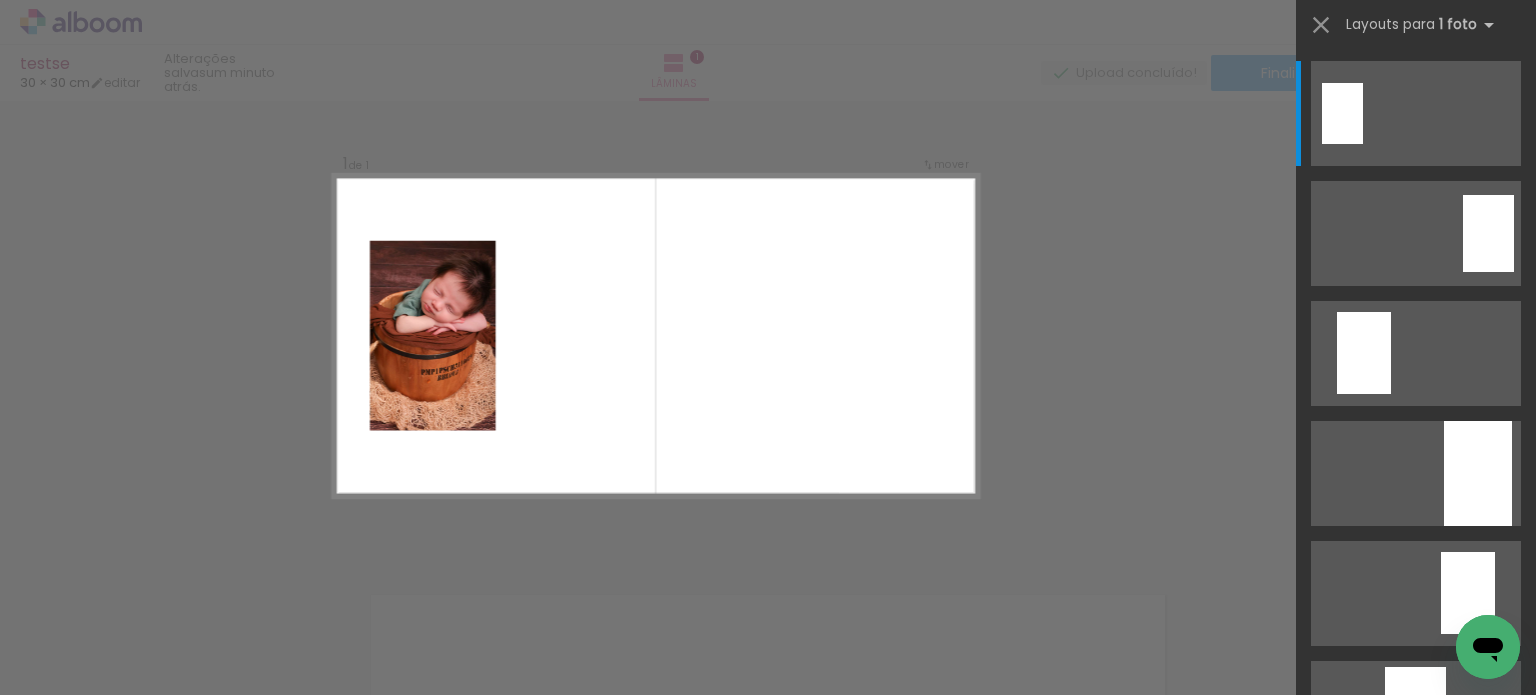 click at bounding box center (656, 335) 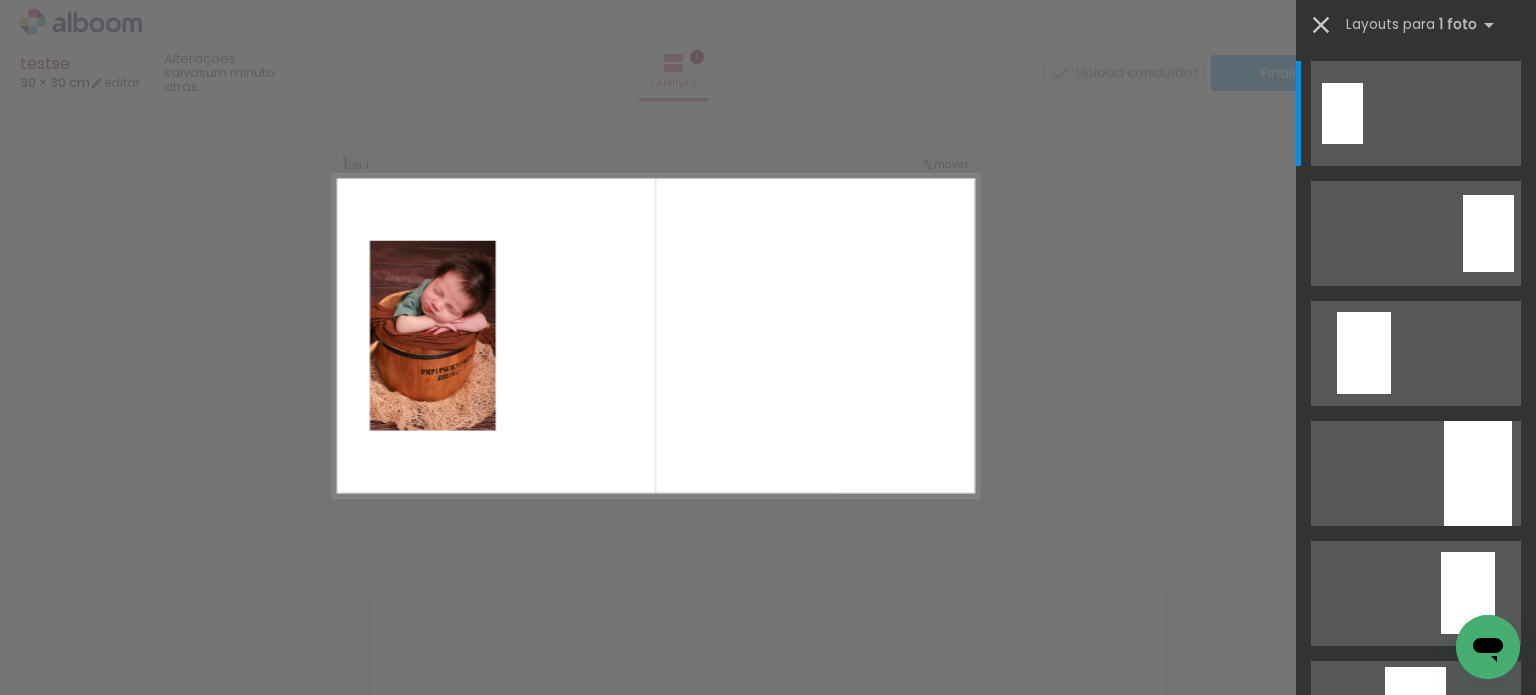 drag, startPoint x: 1304, startPoint y: 25, endPoint x: 1317, endPoint y: 31, distance: 14.3178215 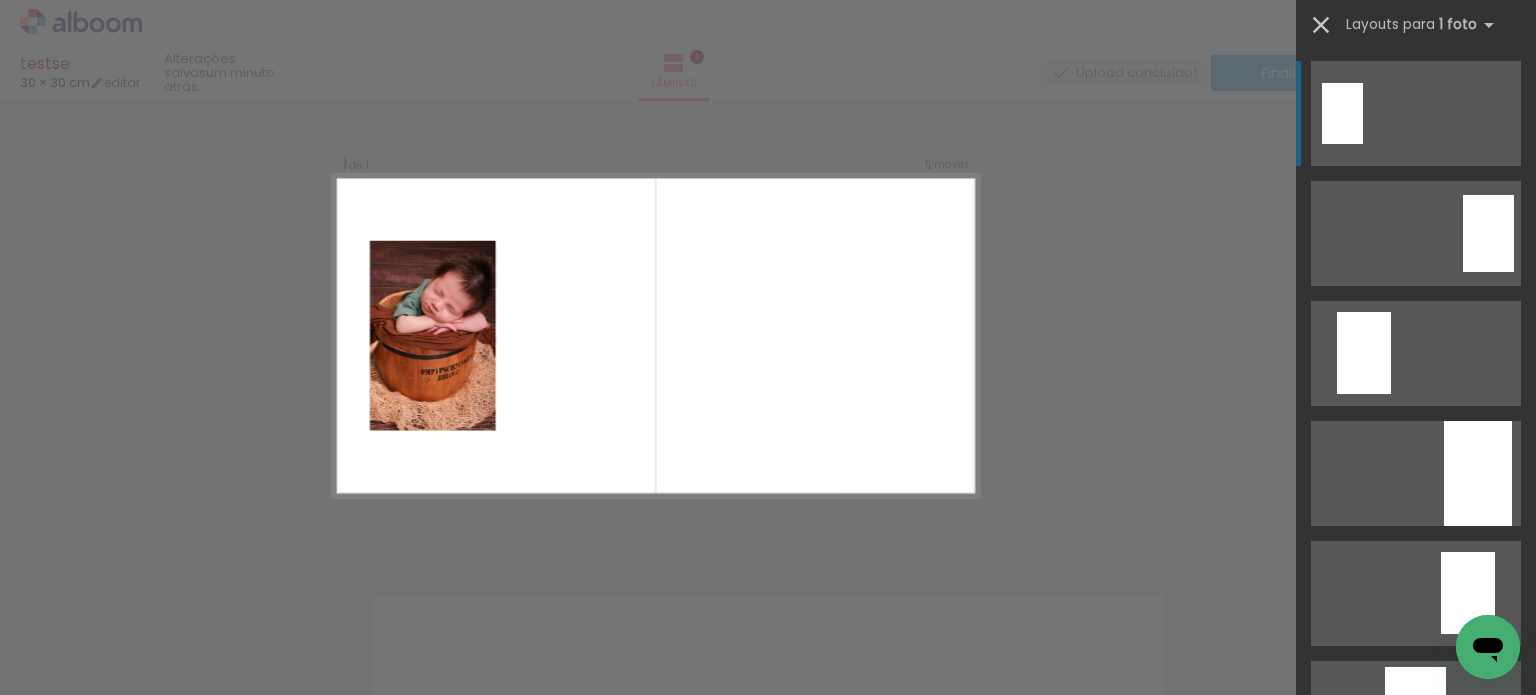 click at bounding box center [1321, 25] 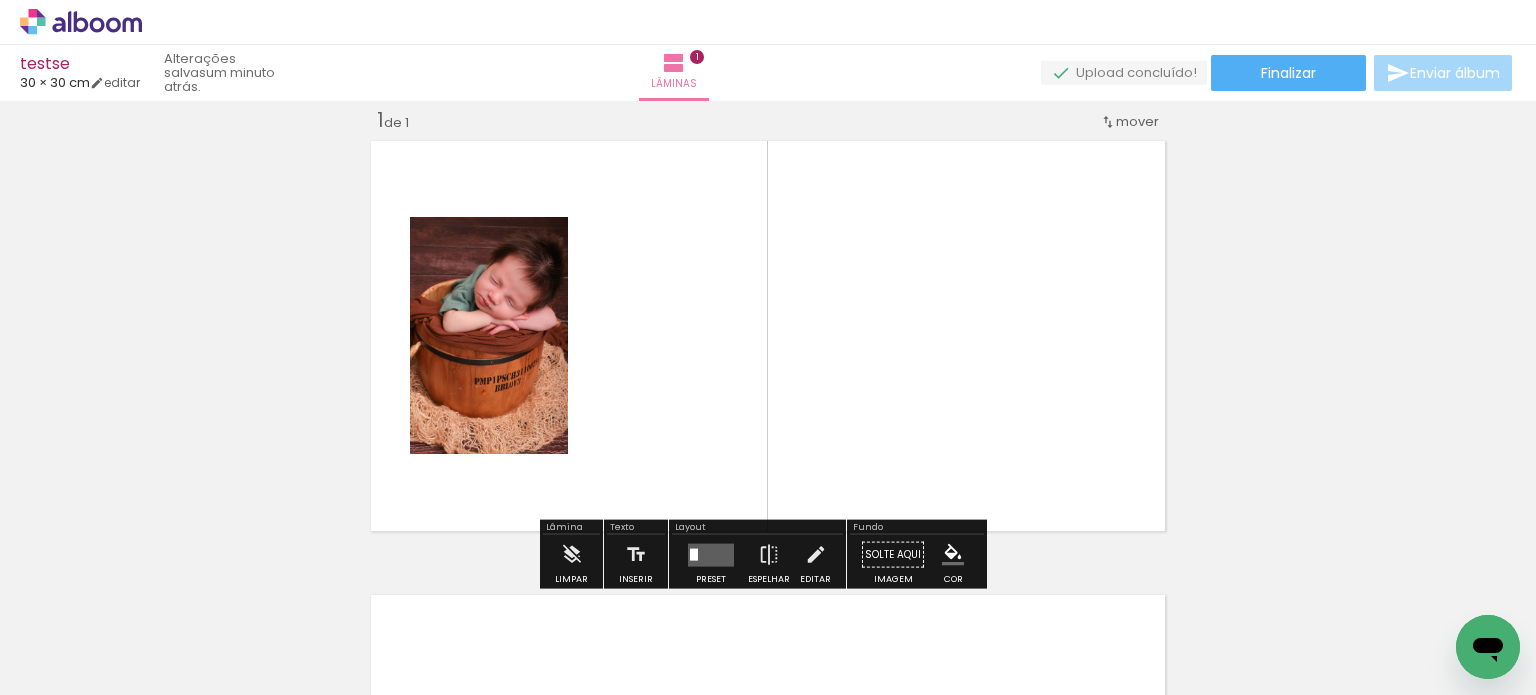 drag, startPoint x: 728, startPoint y: 355, endPoint x: 644, endPoint y: 399, distance: 94.82616 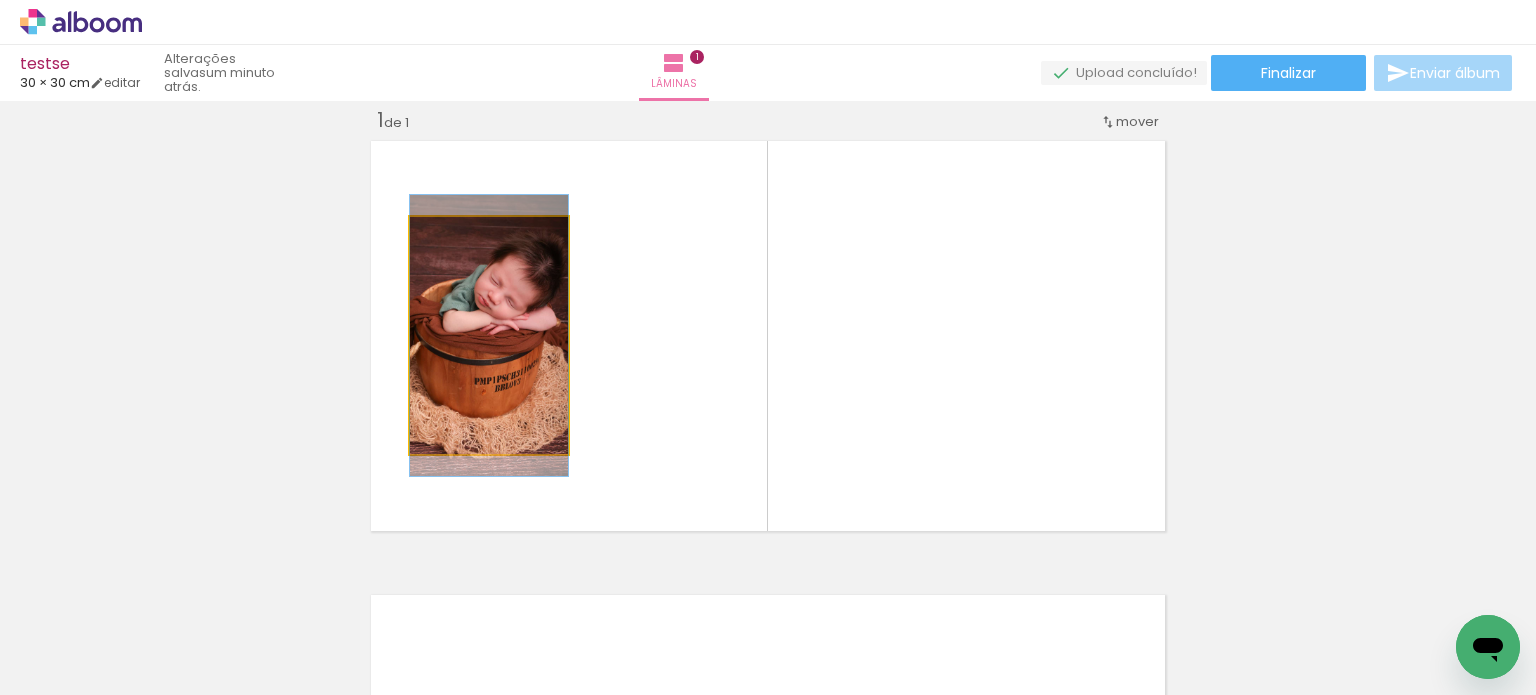 click 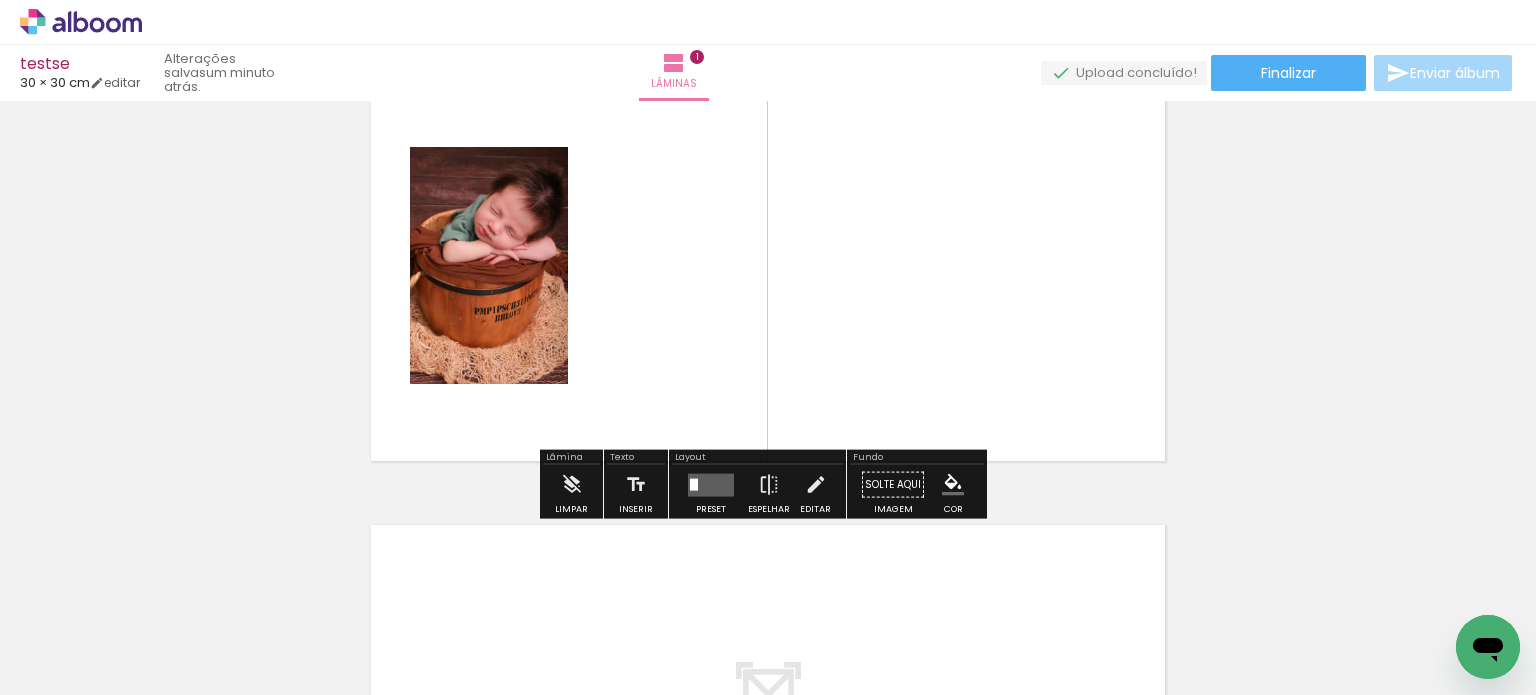 scroll, scrollTop: 225, scrollLeft: 0, axis: vertical 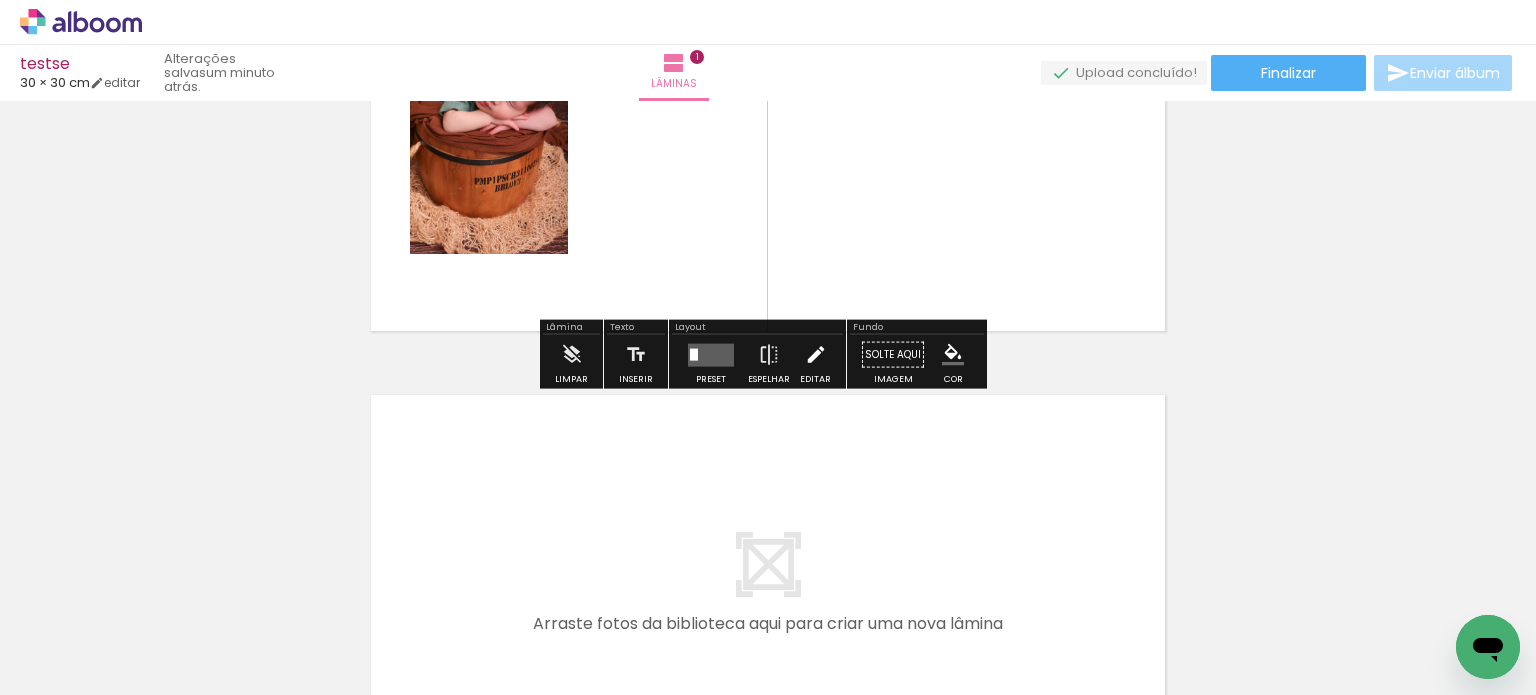 click on "Editar" at bounding box center [815, 379] 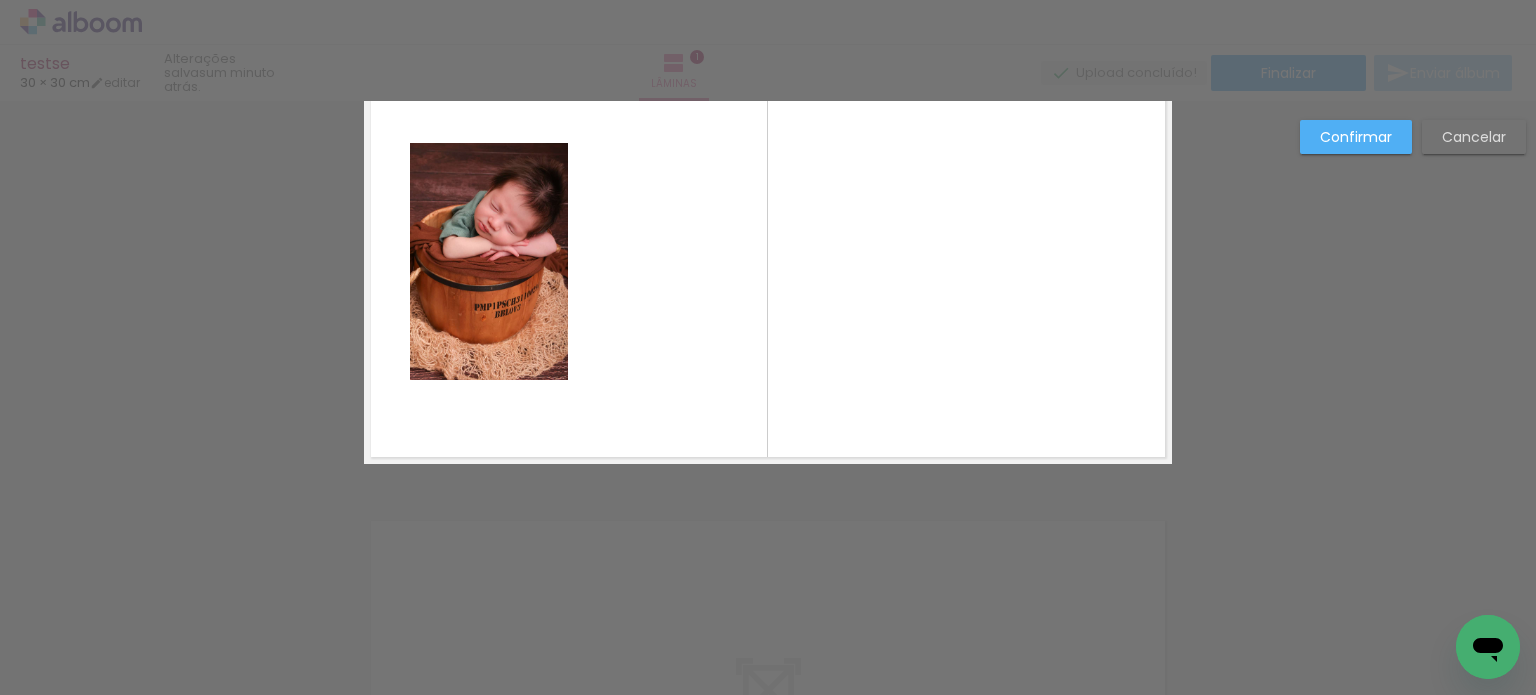 scroll, scrollTop: 25, scrollLeft: 0, axis: vertical 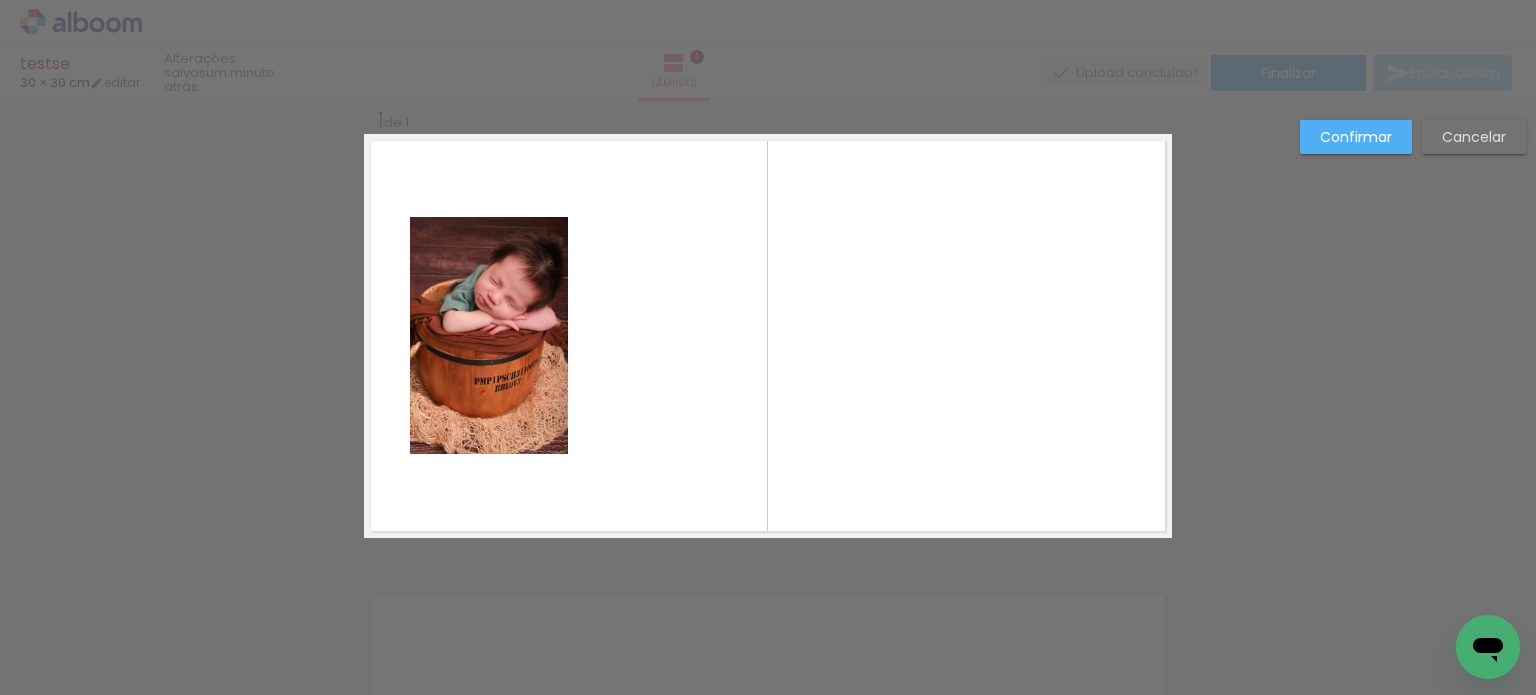 click at bounding box center (768, 336) 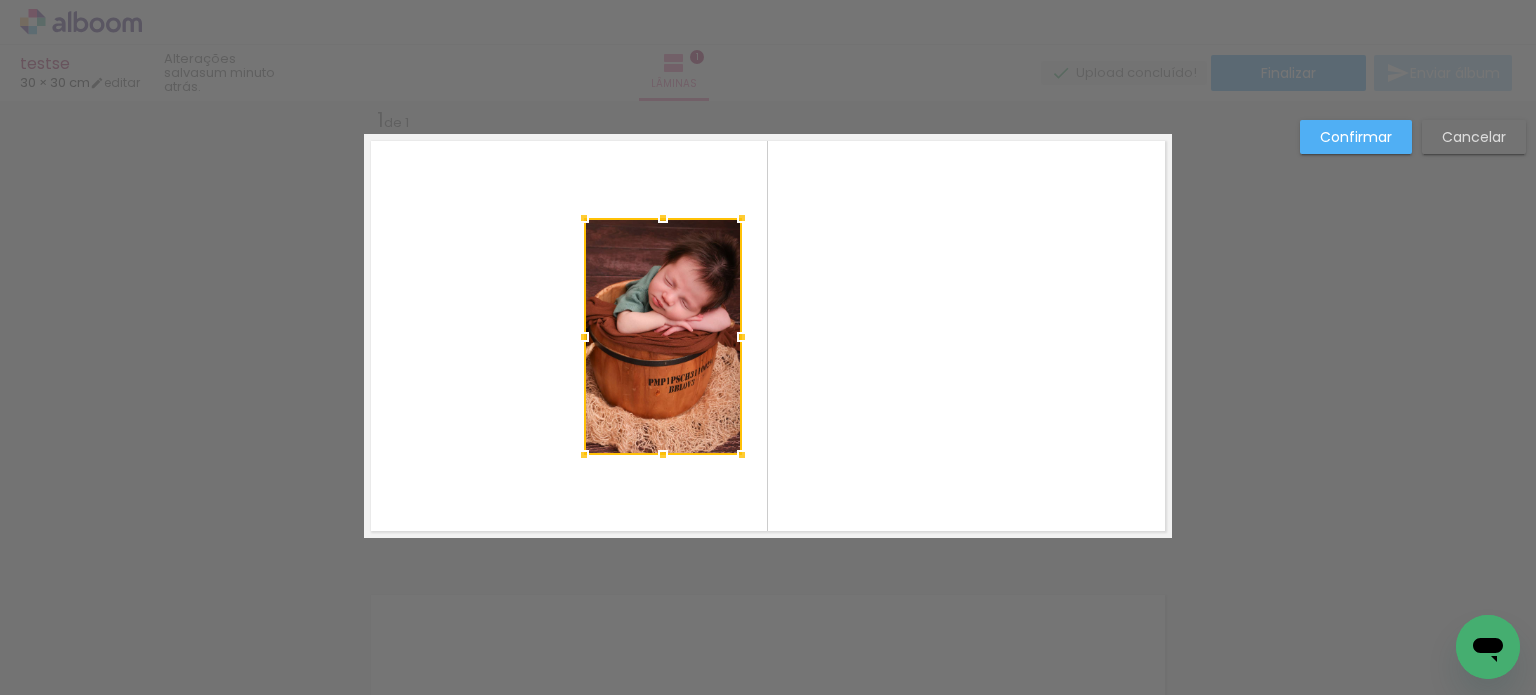 drag, startPoint x: 505, startPoint y: 296, endPoint x: 701, endPoint y: 296, distance: 196 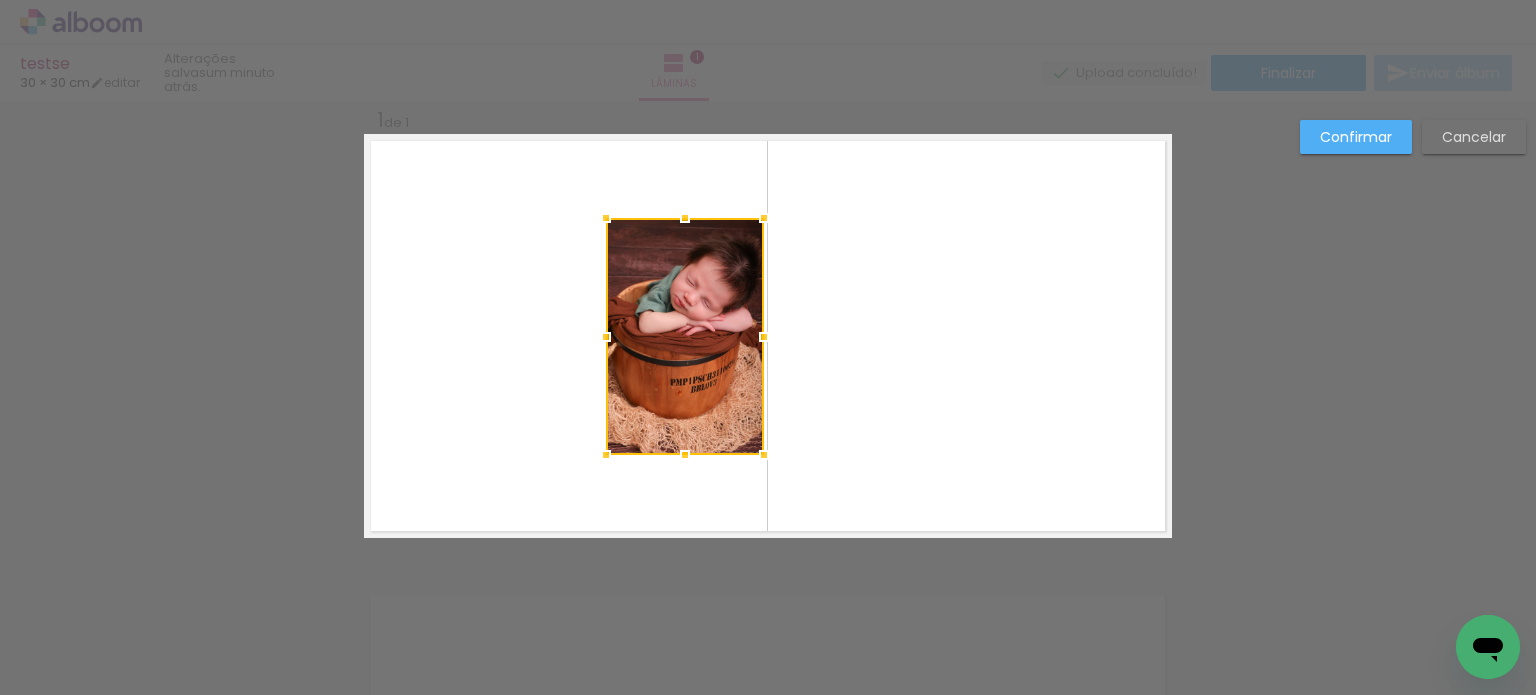 click on "Confirmar" at bounding box center [0, 0] 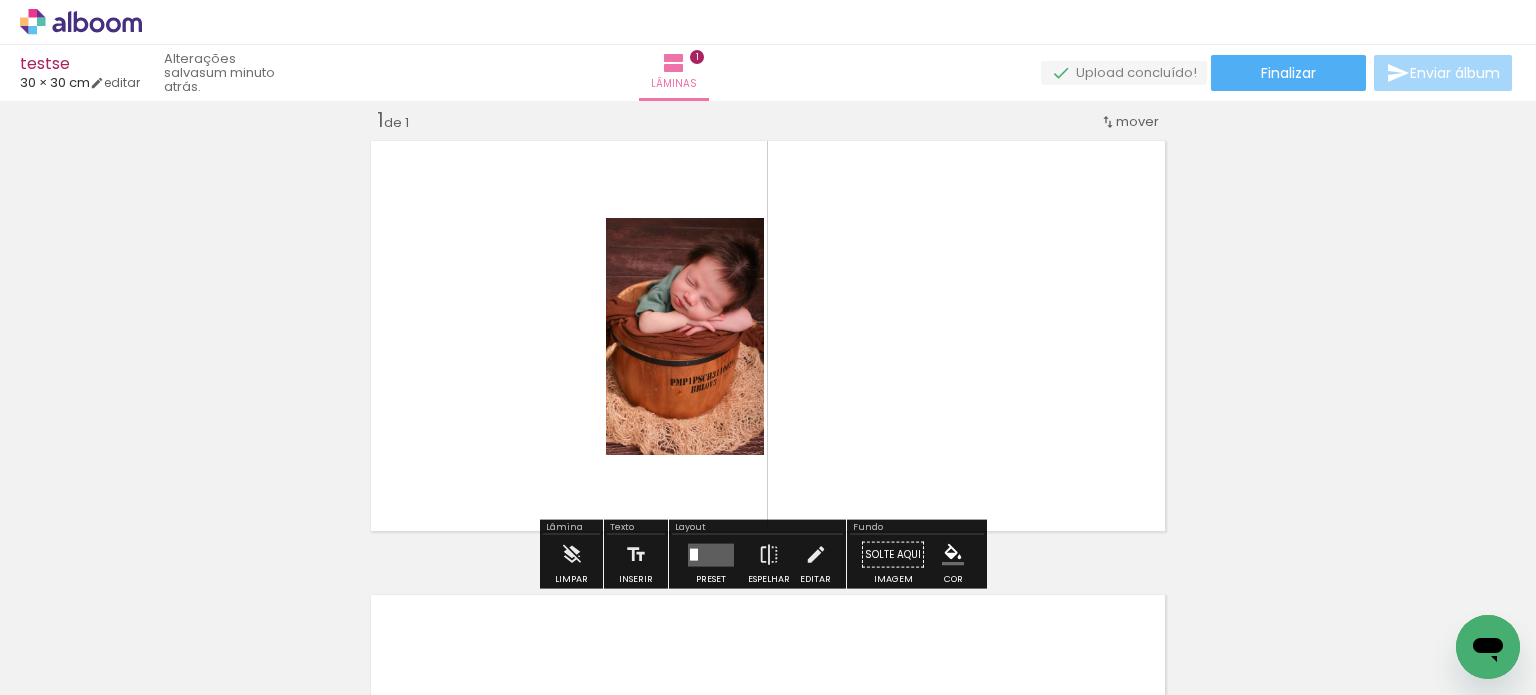click at bounding box center [768, 336] 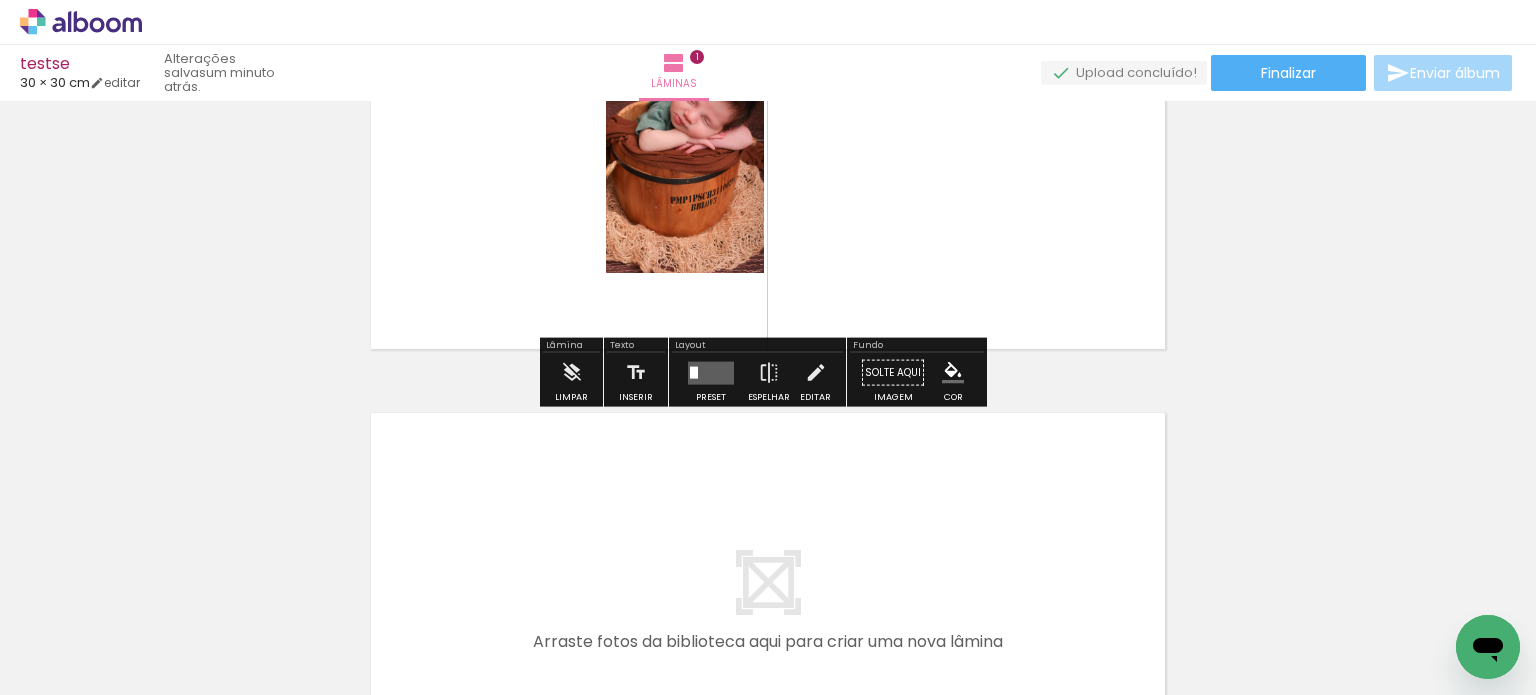scroll, scrollTop: 225, scrollLeft: 0, axis: vertical 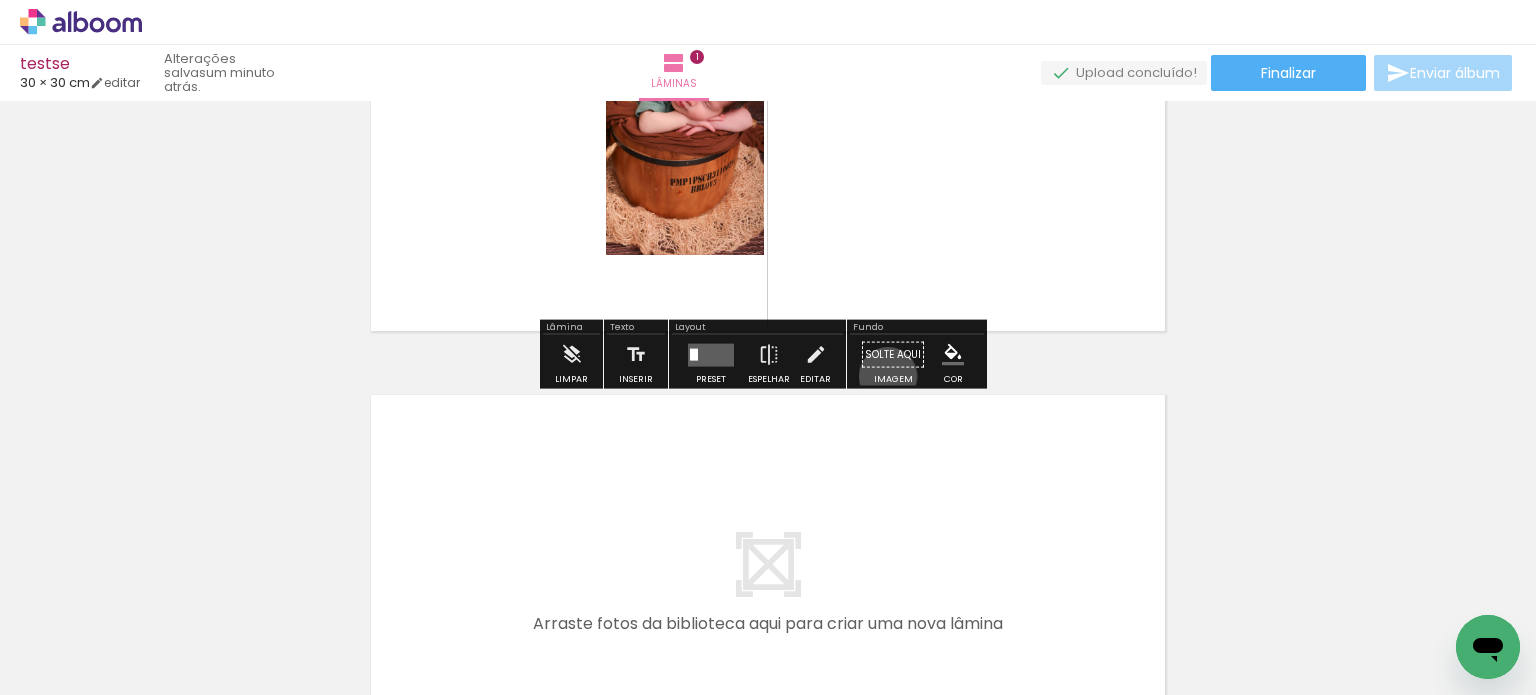 click on "Solte aqui Imagem" at bounding box center (893, 360) 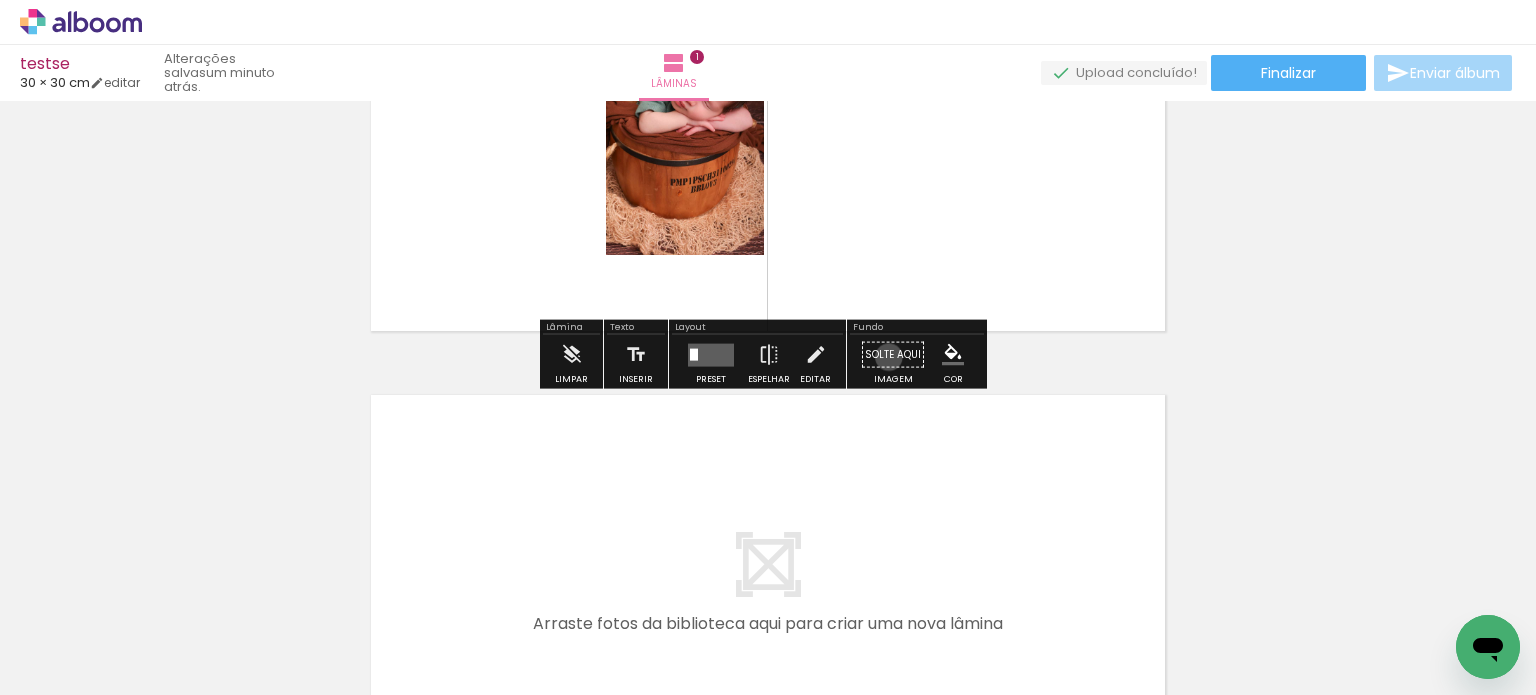 click on "Solte aqui Imagem" at bounding box center [893, 360] 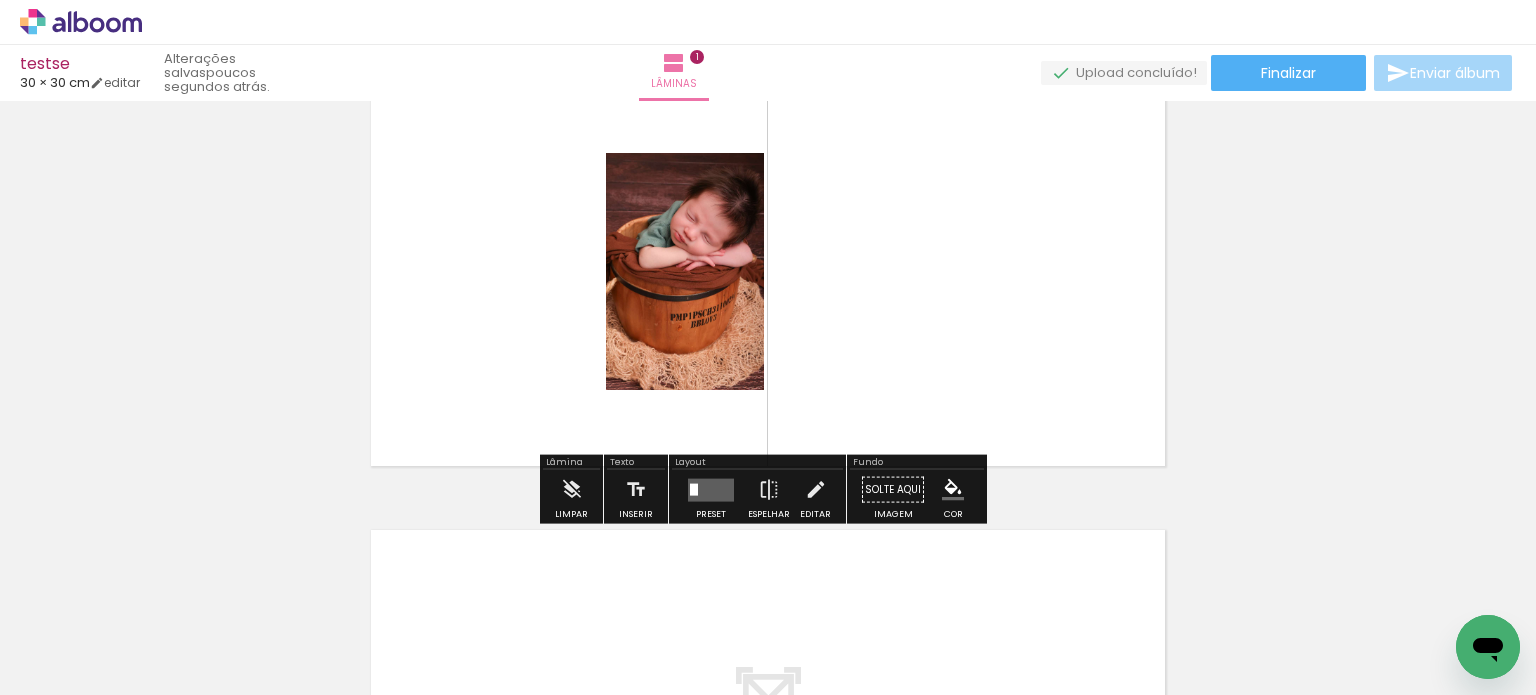 scroll, scrollTop: 125, scrollLeft: 0, axis: vertical 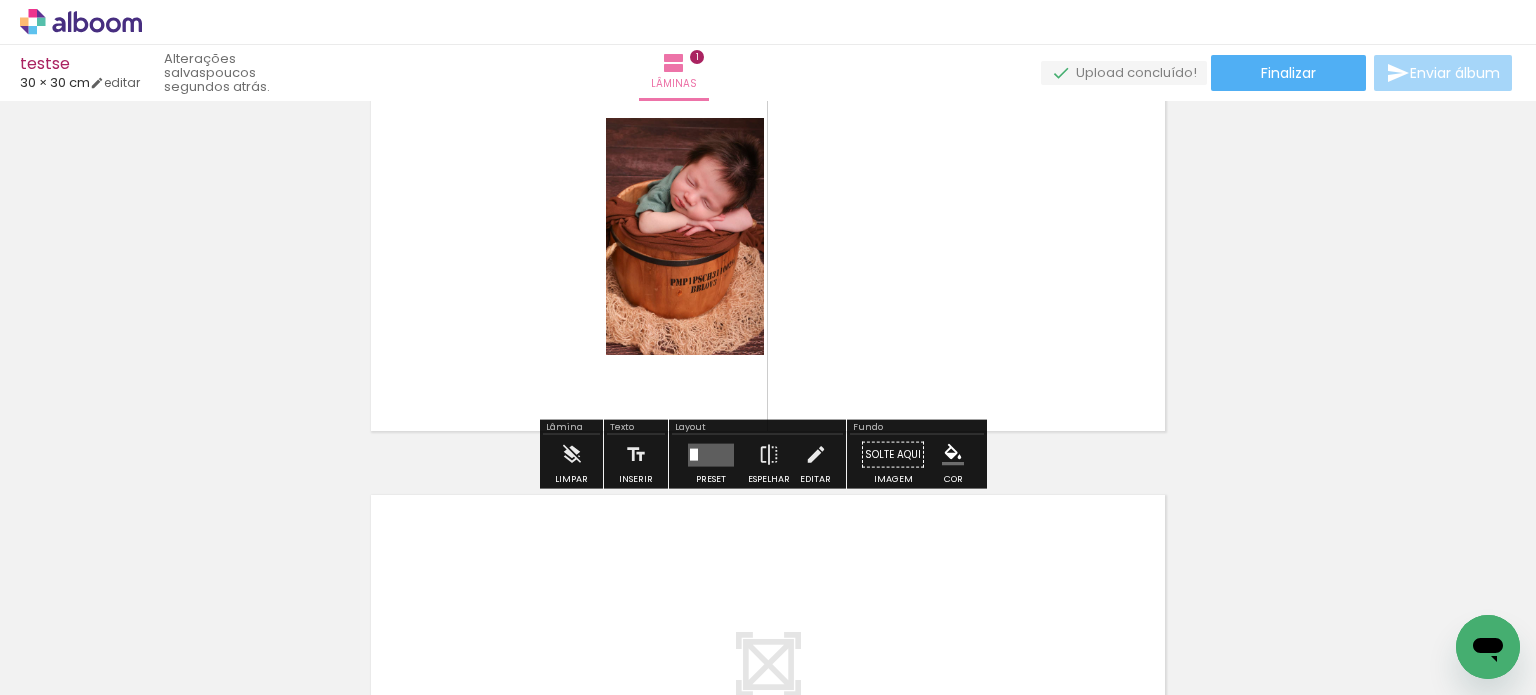 click on "Solte aqui Imagem" at bounding box center [893, 460] 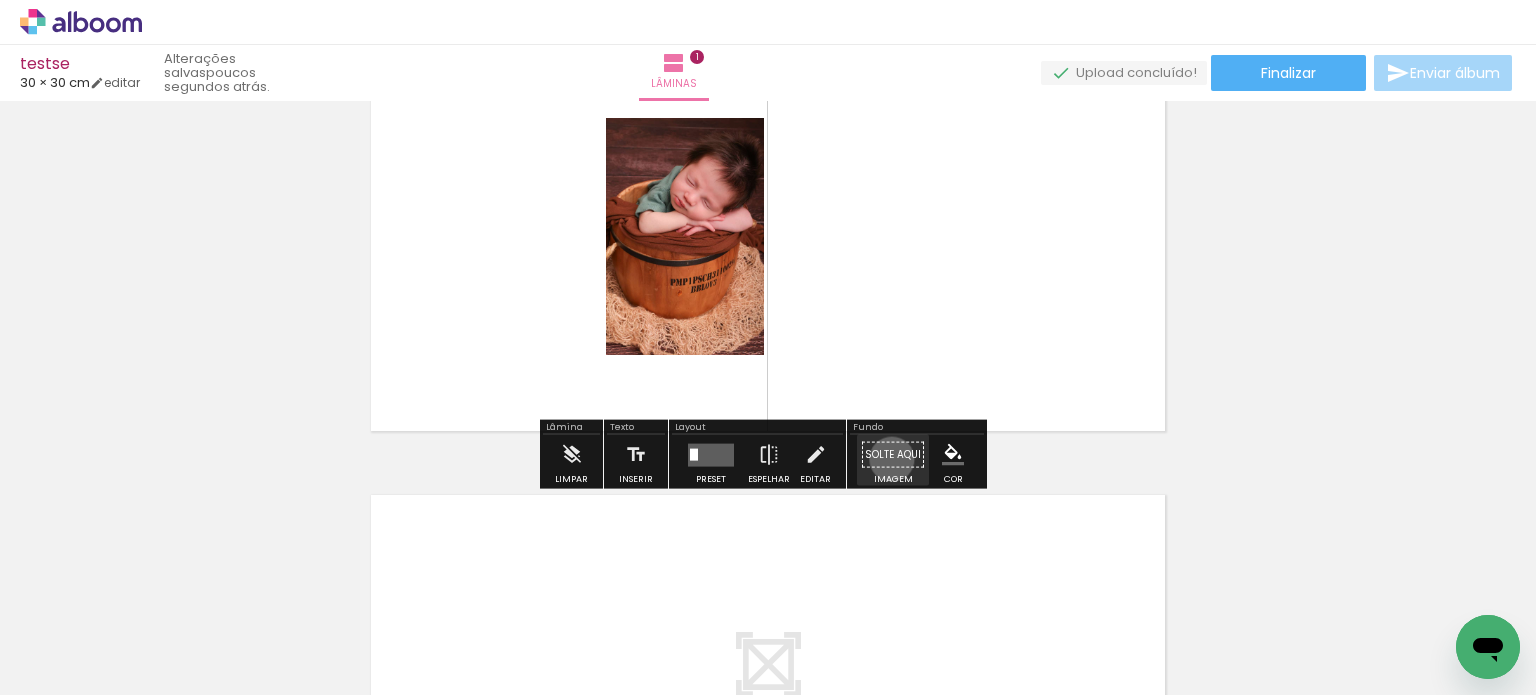 click on "Solte aqui Imagem" at bounding box center [893, 460] 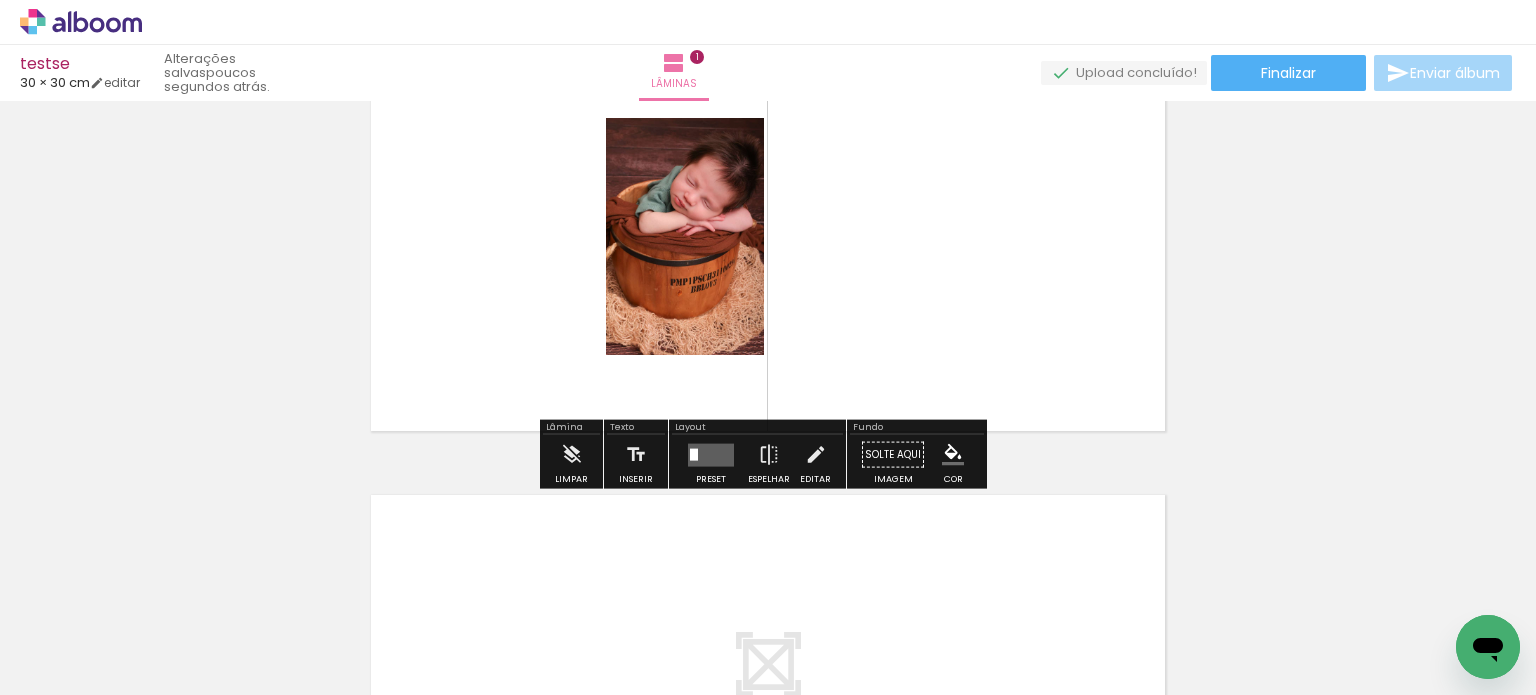 click on "Solte aqui Imagem" at bounding box center [893, 460] 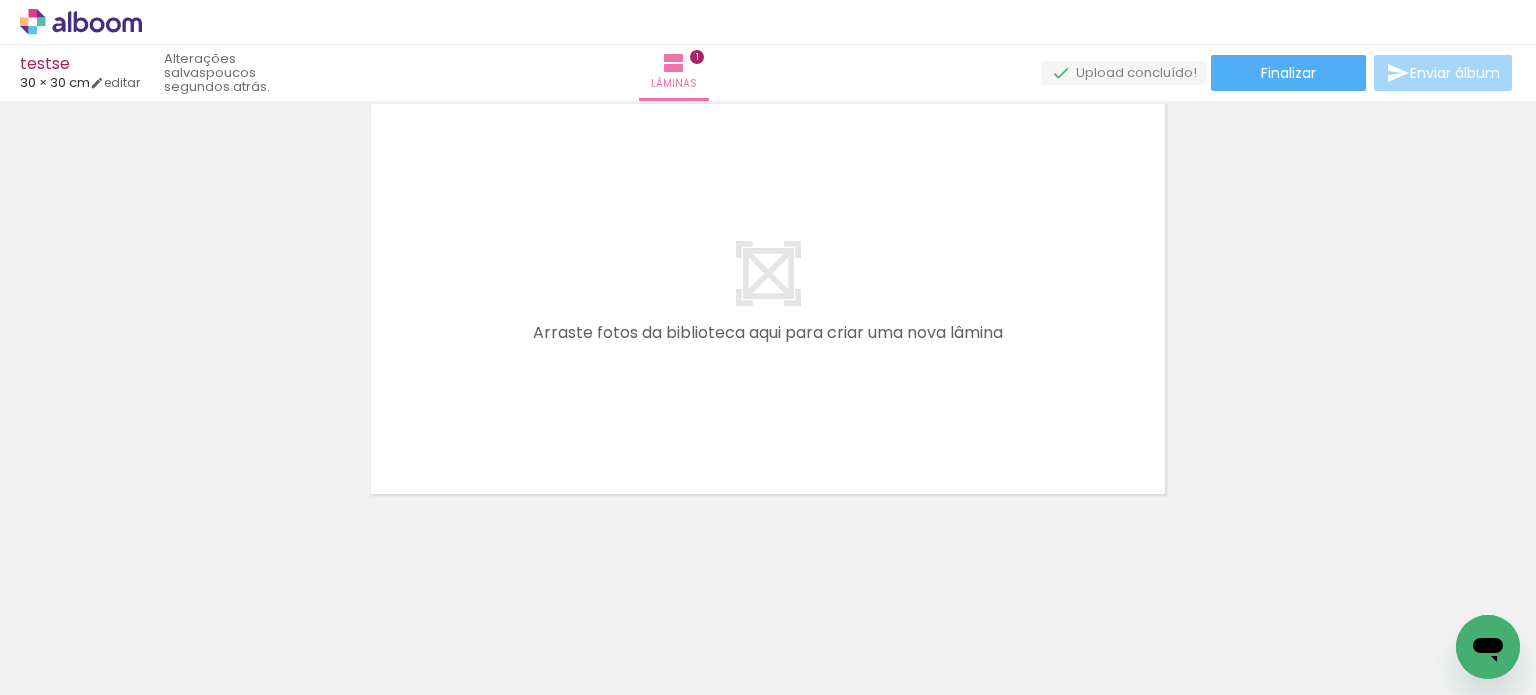 scroll, scrollTop: 216, scrollLeft: 0, axis: vertical 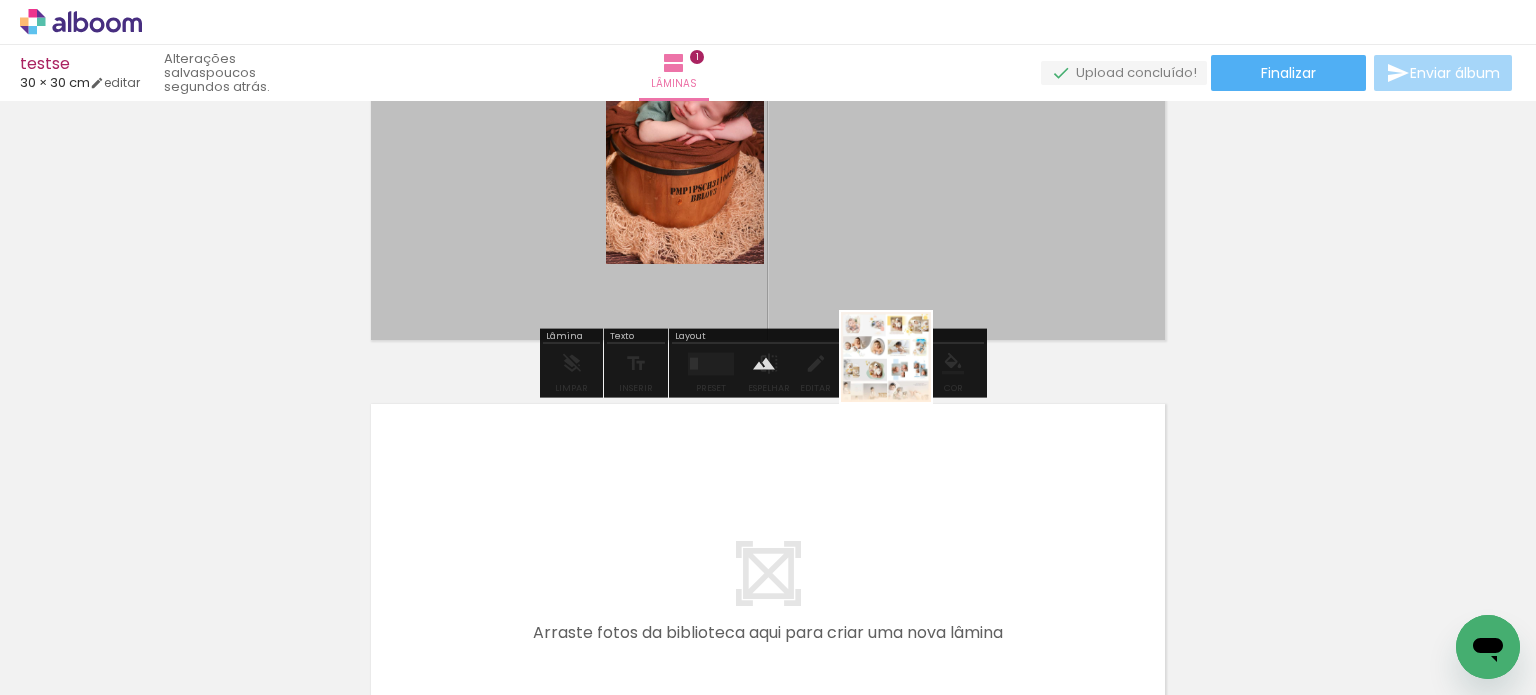 drag, startPoint x: 1432, startPoint y: 629, endPoint x: 900, endPoint y: 372, distance: 590.824 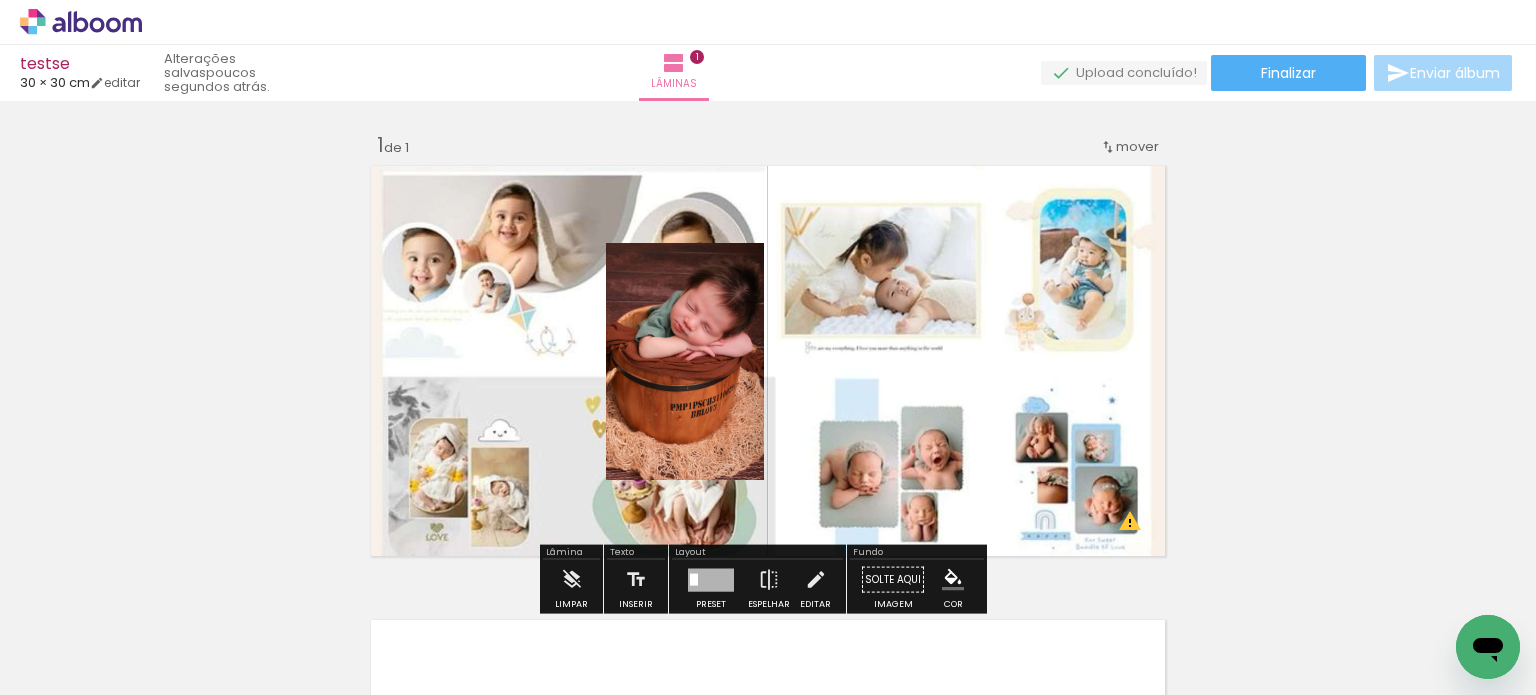 scroll, scrollTop: 100, scrollLeft: 0, axis: vertical 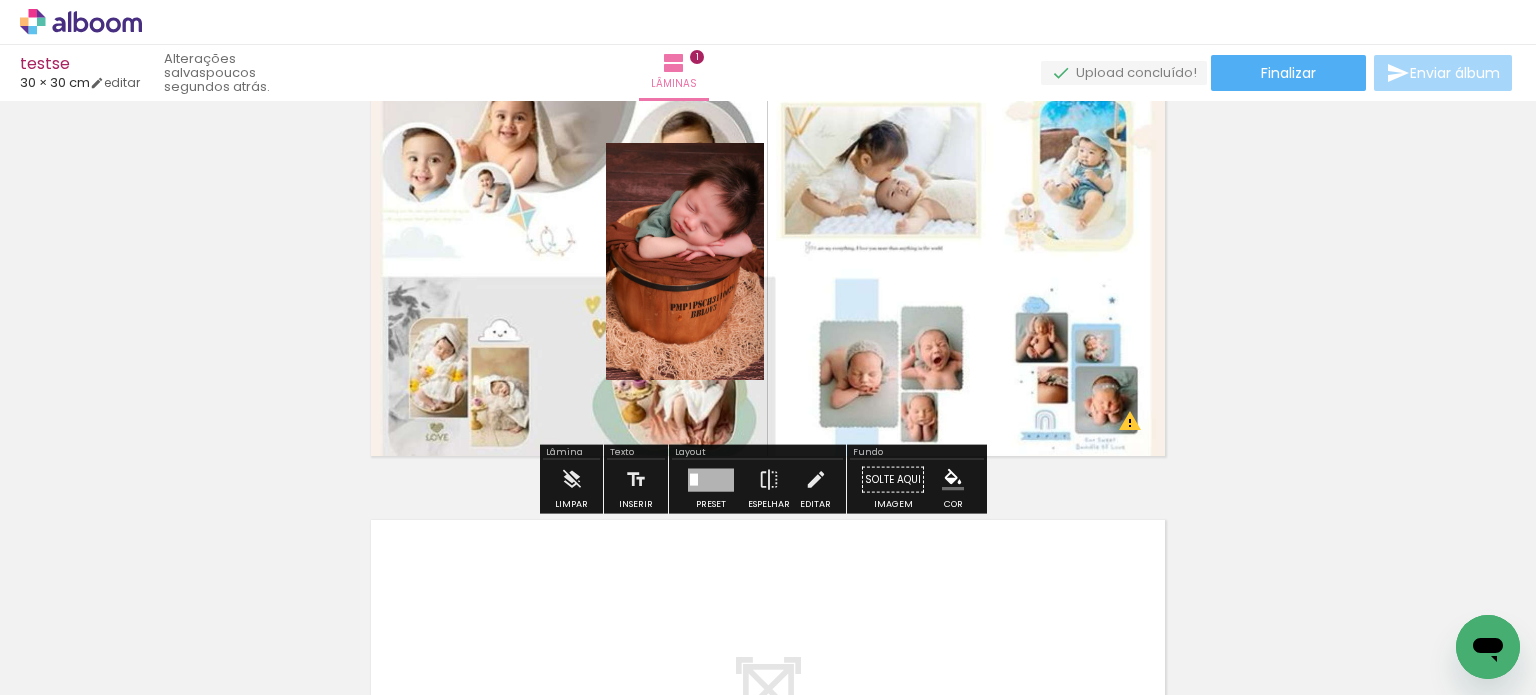 click at bounding box center [953, 480] 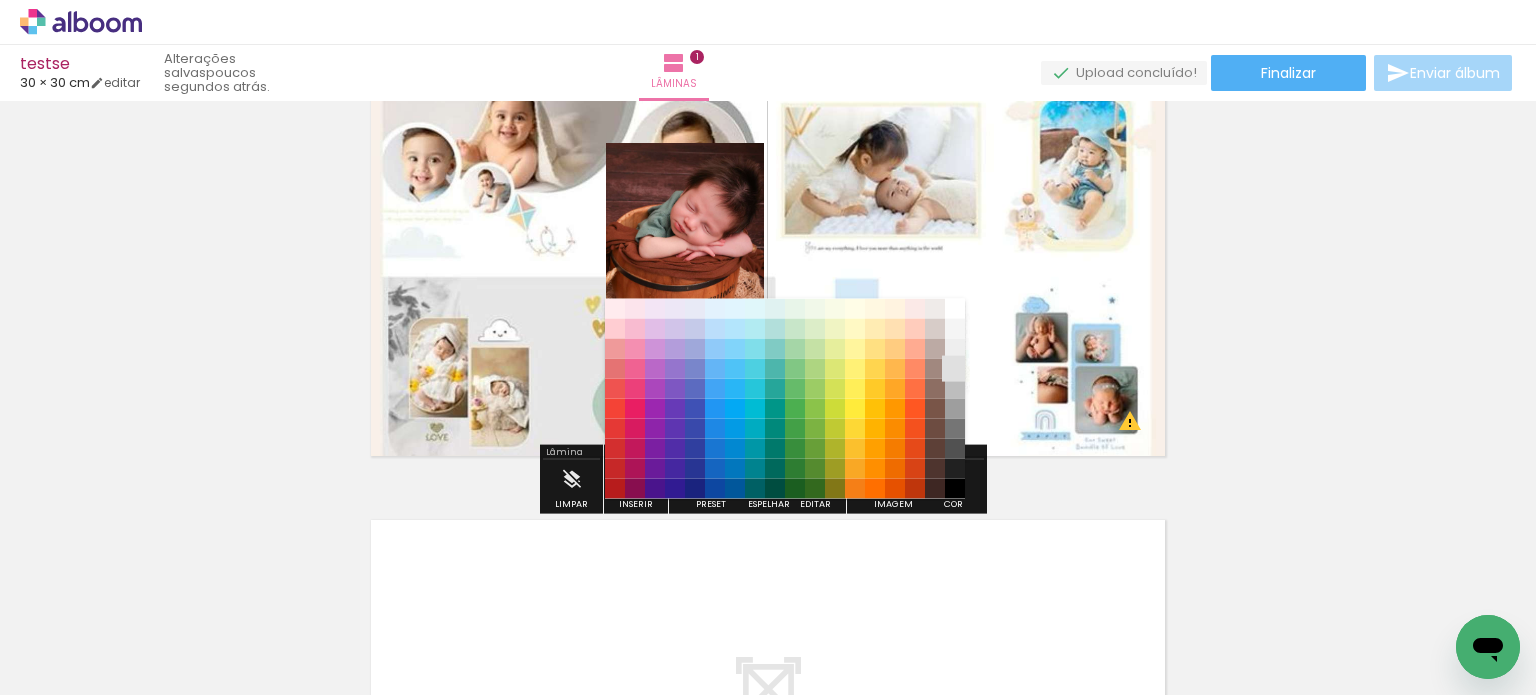 click on "#e0e0e0" at bounding box center [955, 368] 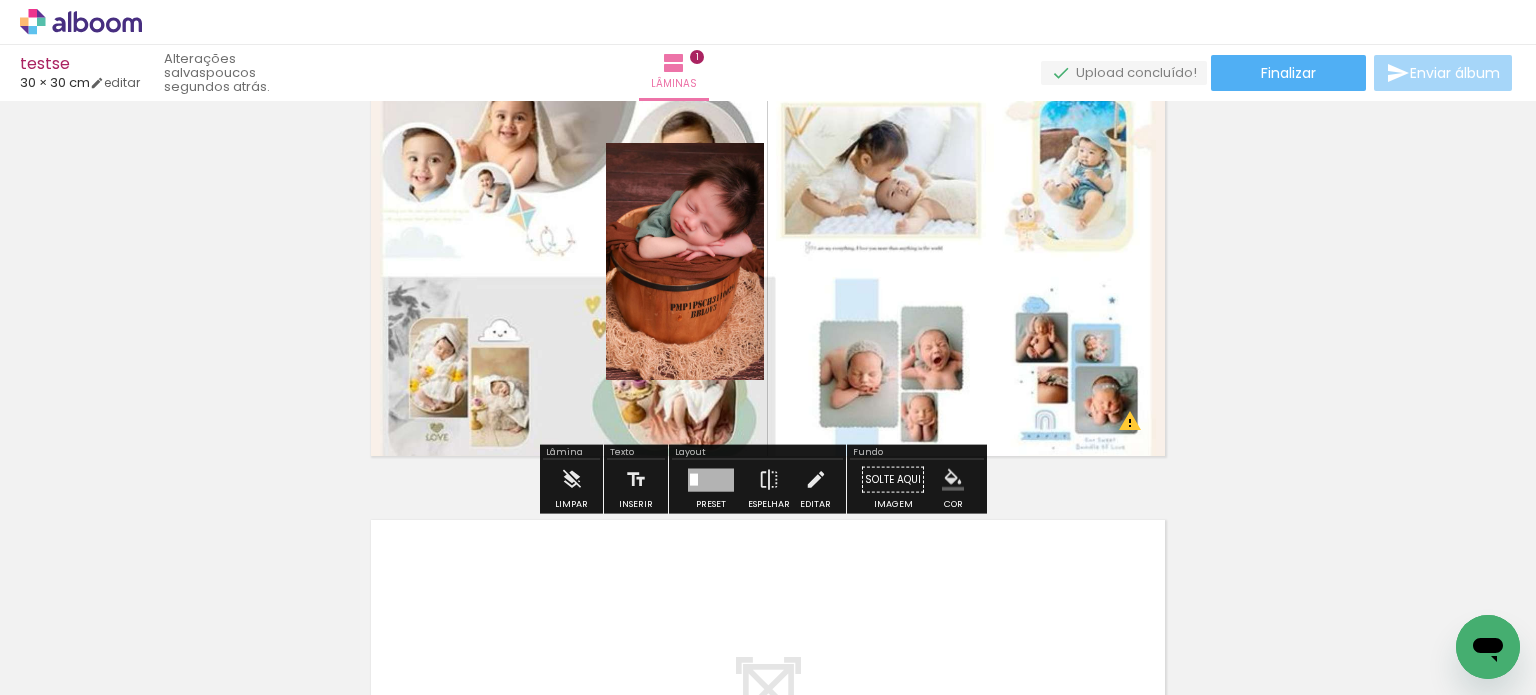 click on "Cor" at bounding box center [953, 504] 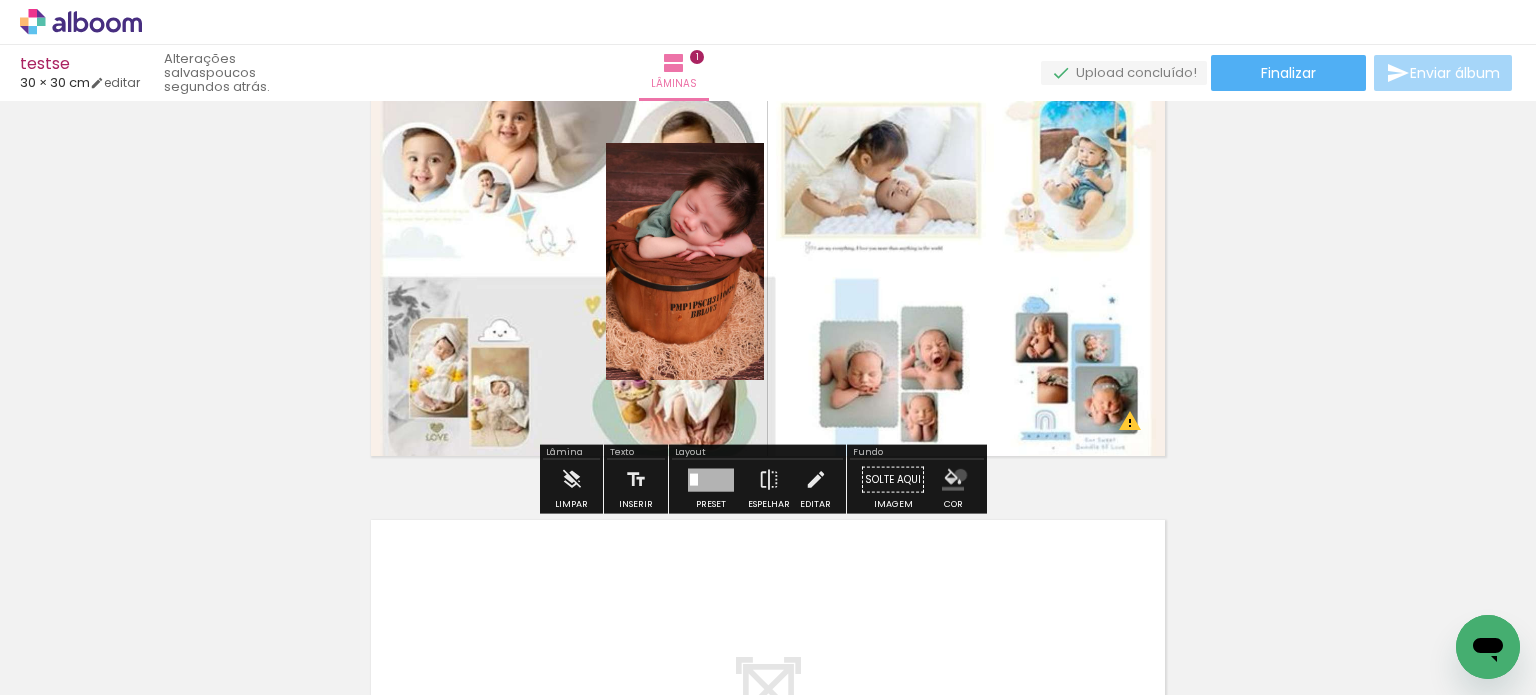 click at bounding box center [953, 480] 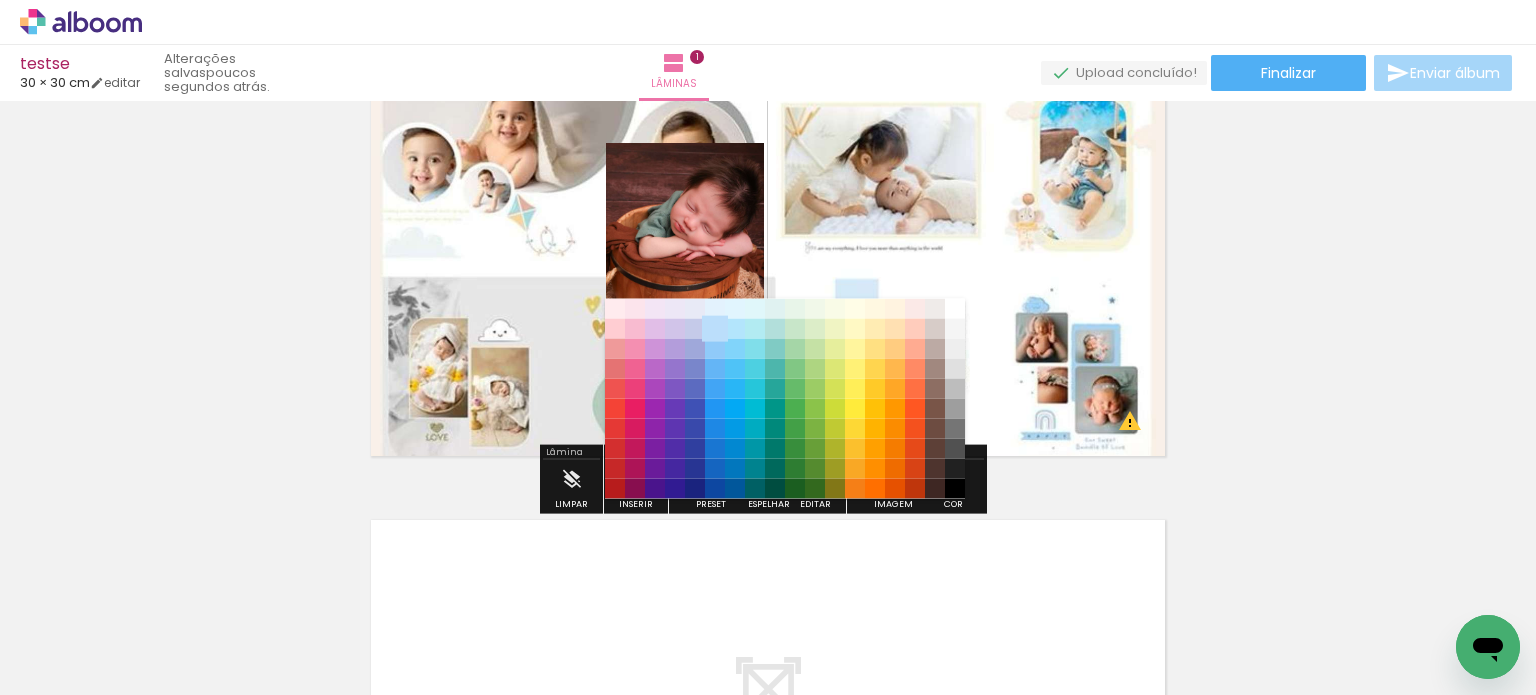 click on "#bbdefb" at bounding box center [715, 328] 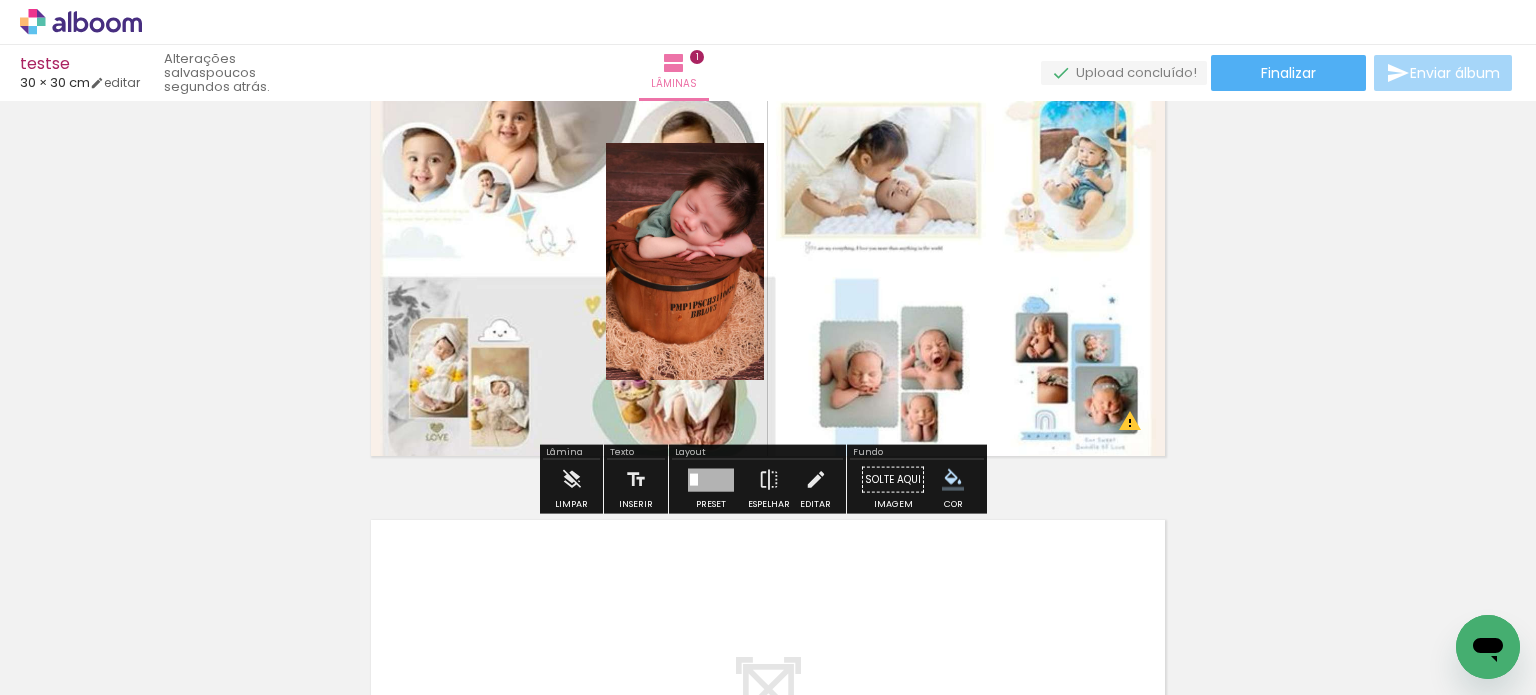 click at bounding box center (768, 261) 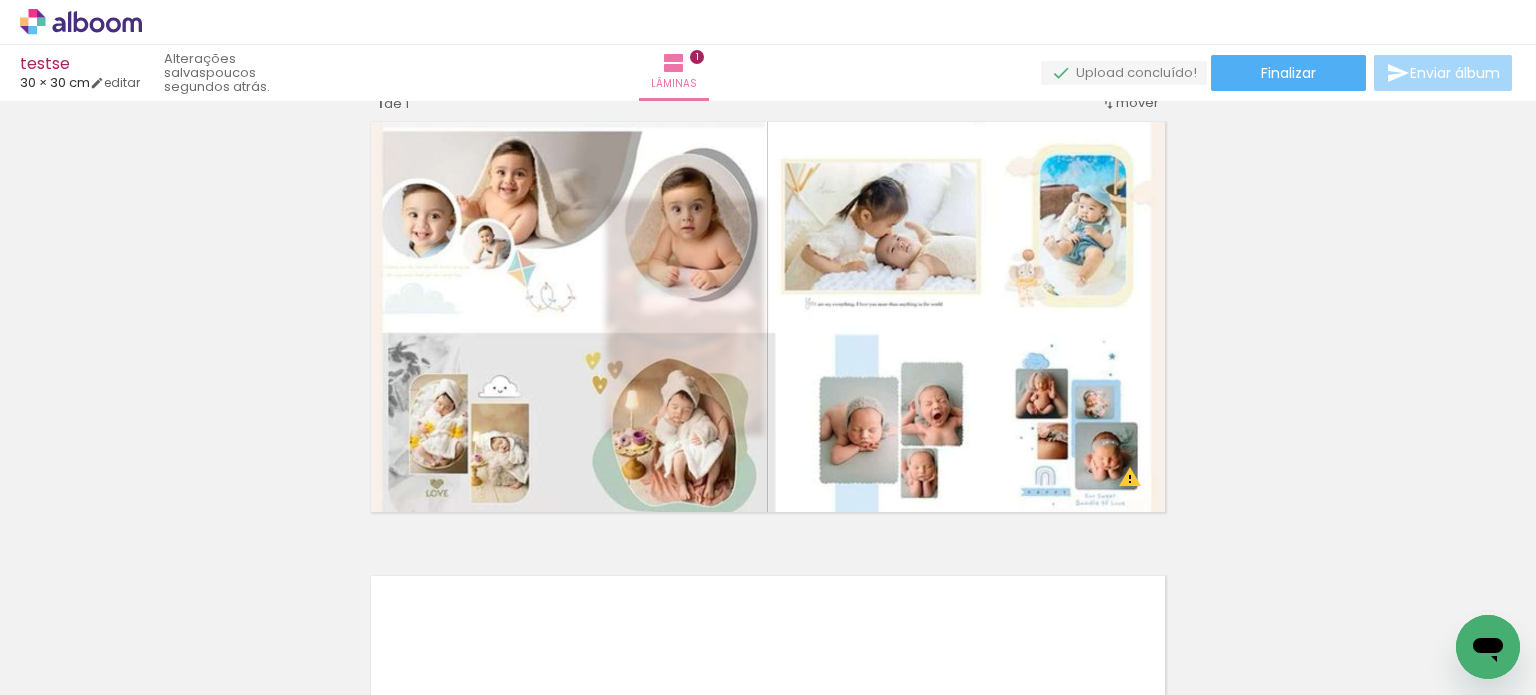 scroll, scrollTop: 0, scrollLeft: 0, axis: both 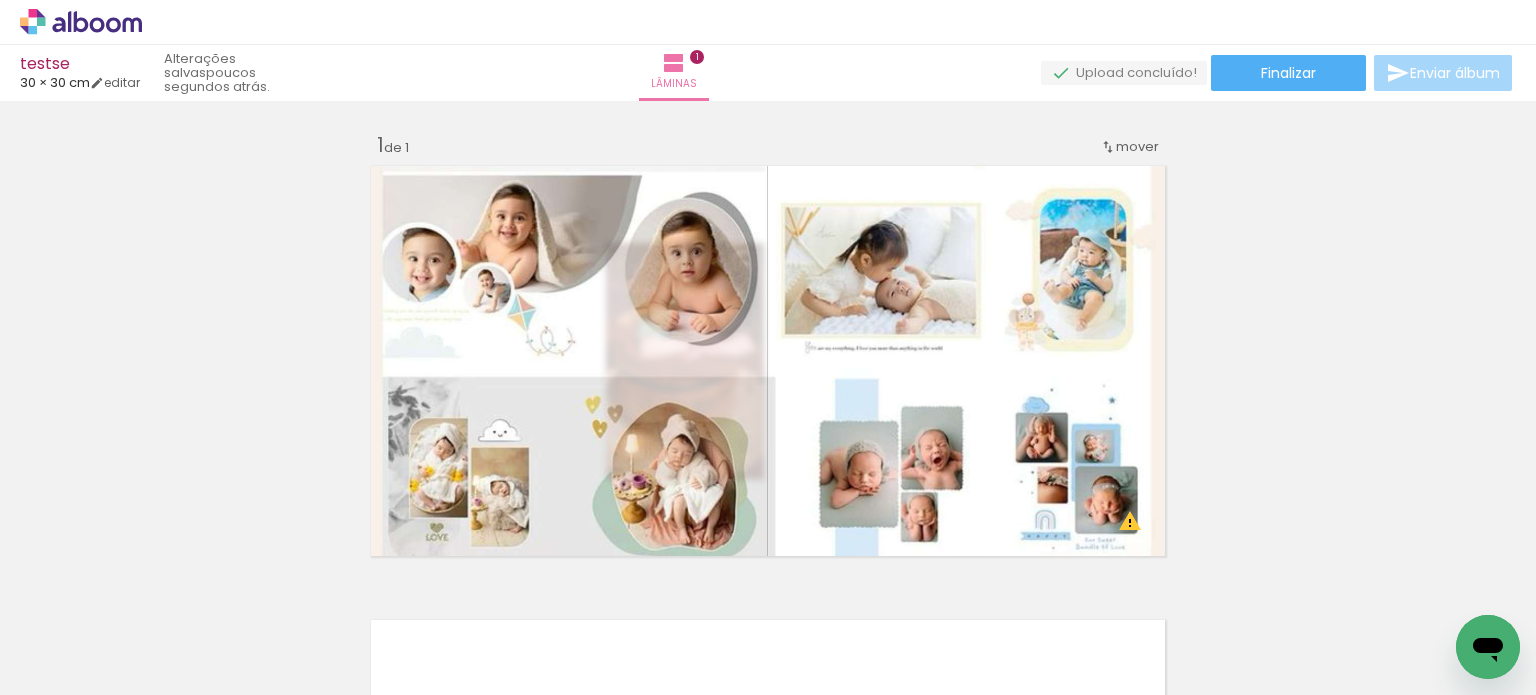 click on "Inserir lâmina 1  de 1 O Designbox precisará aumentar a sua imagem em 963% para exportar para impressão." at bounding box center (768, 562) 